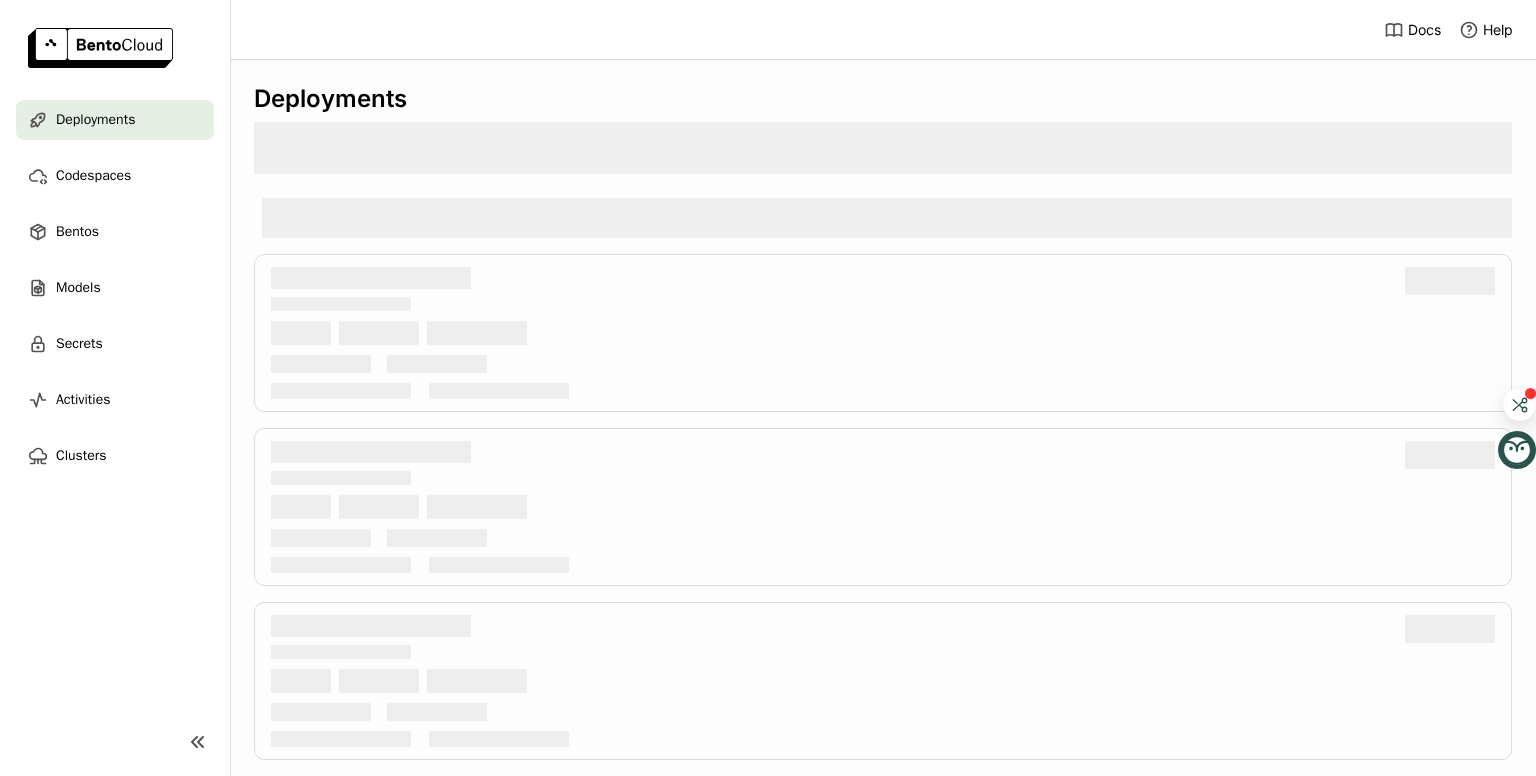 scroll, scrollTop: 0, scrollLeft: 0, axis: both 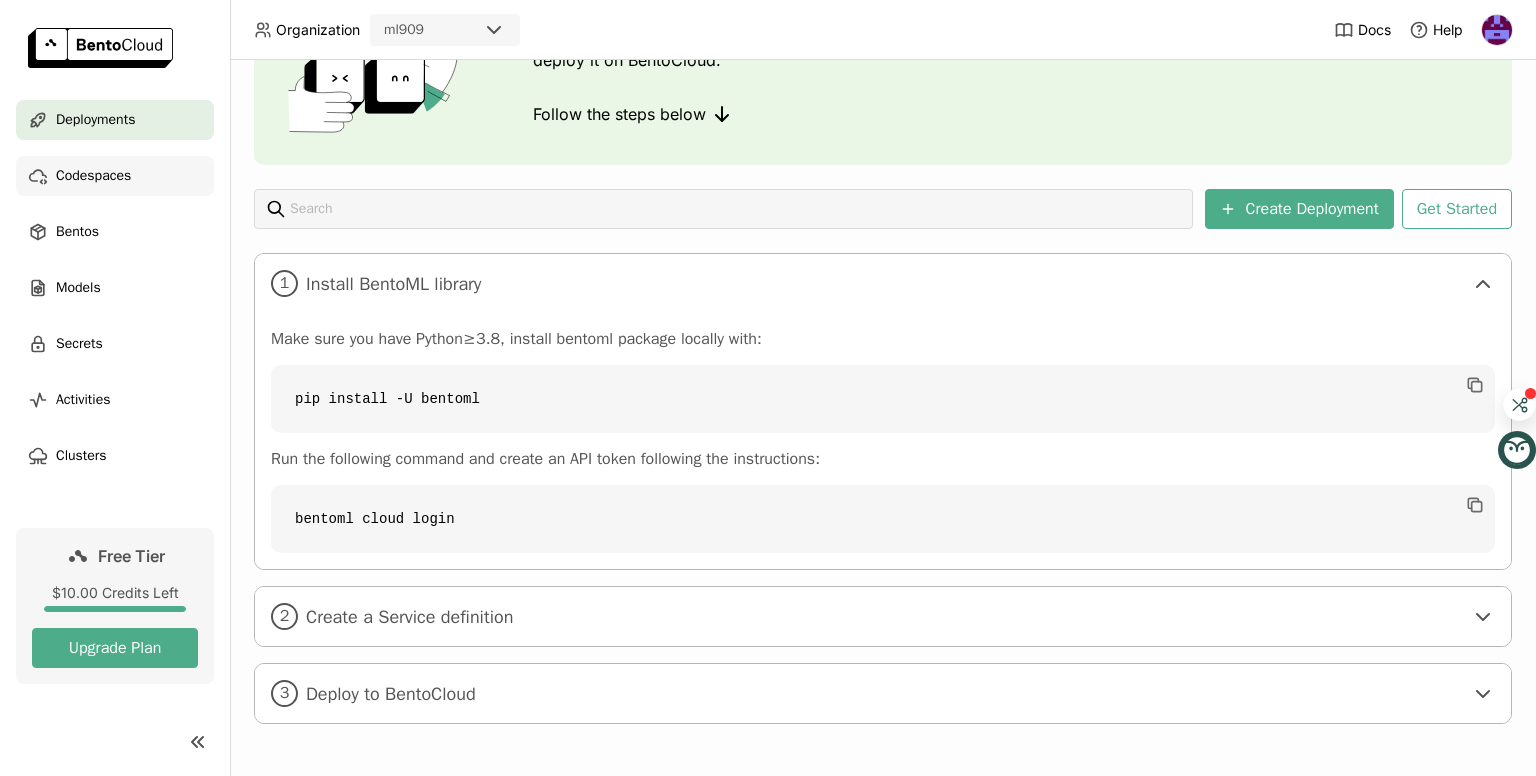 click on "Codespaces" at bounding box center (93, 176) 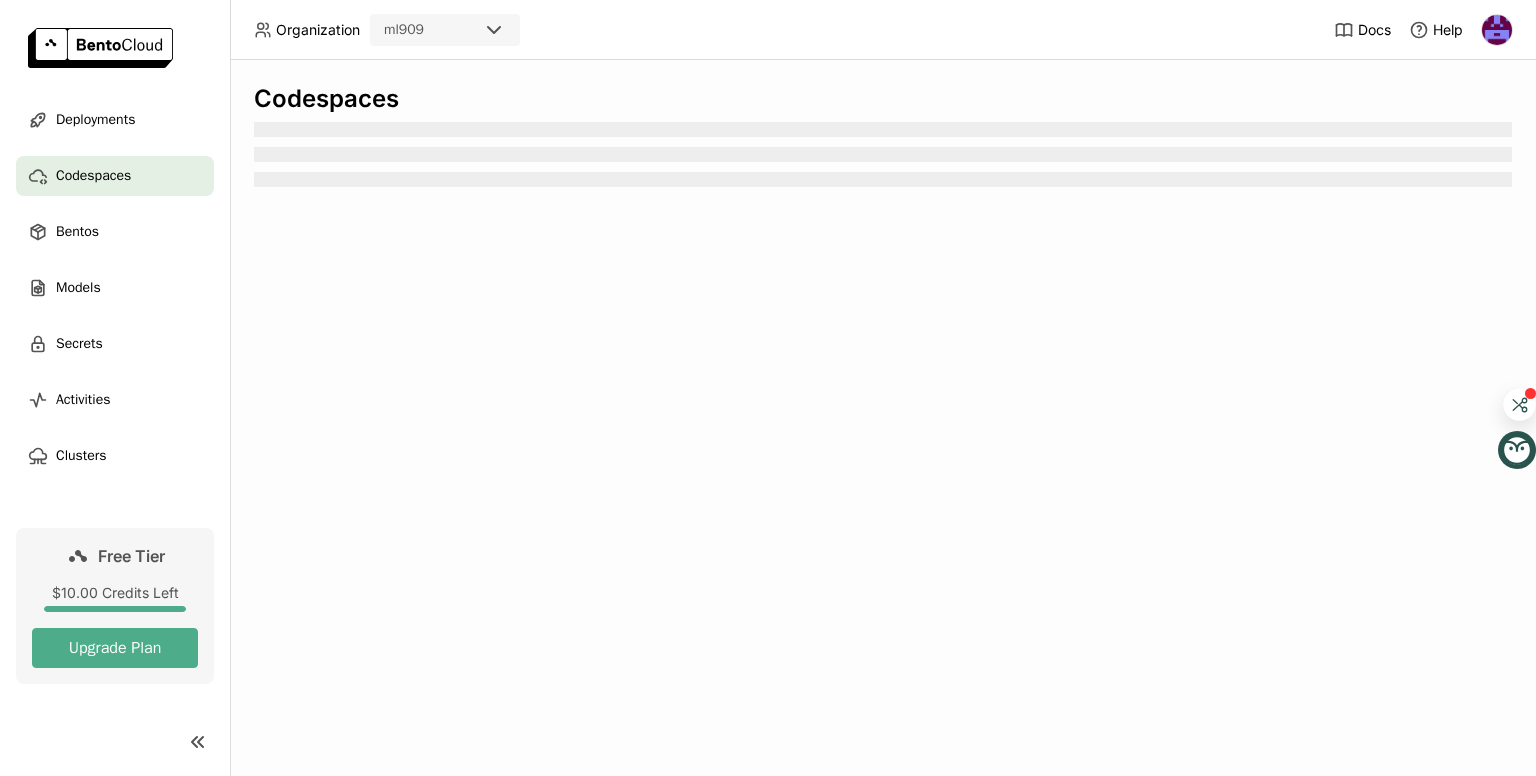 click on "Codespaces" at bounding box center (883, 418) 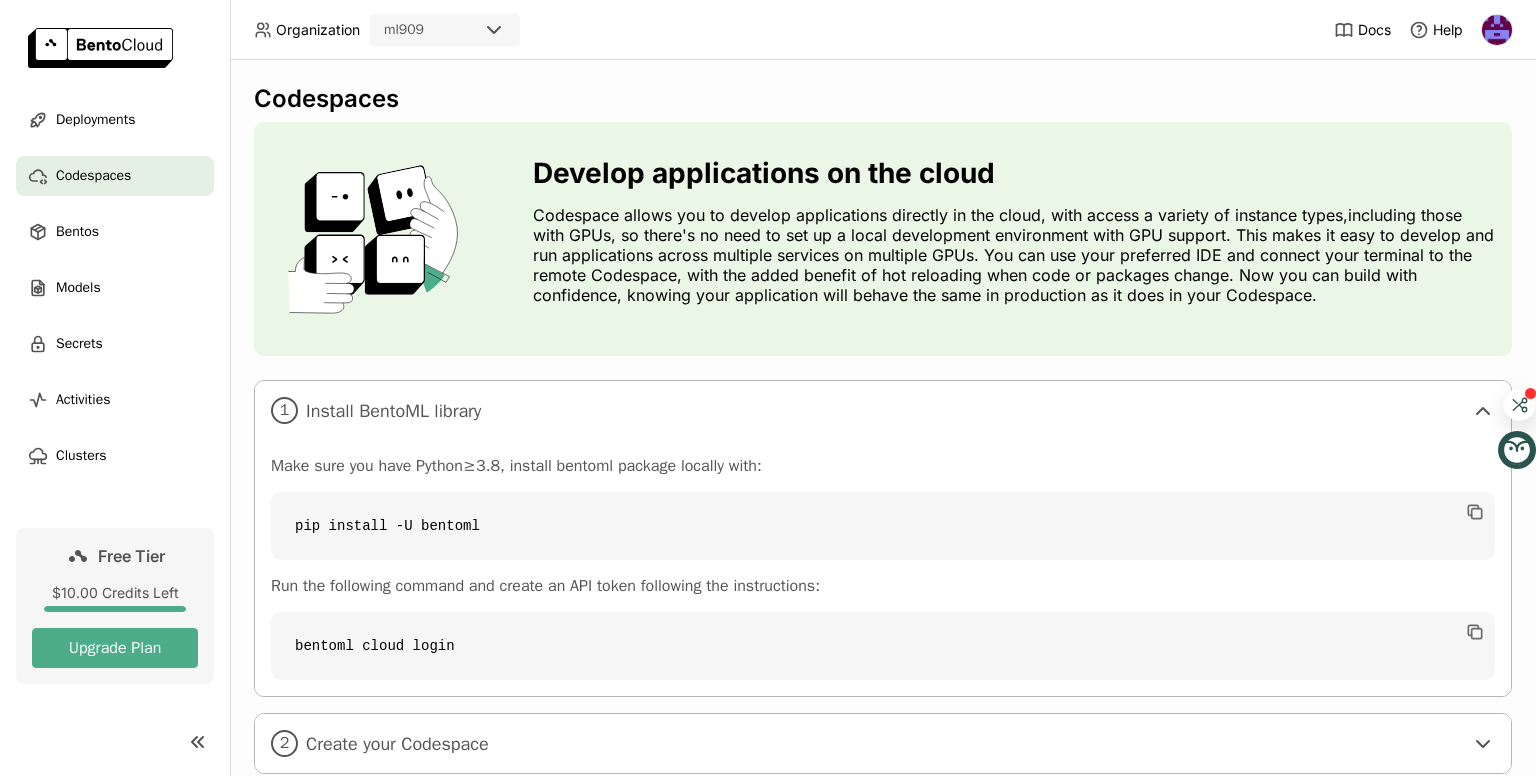 scroll, scrollTop: 128, scrollLeft: 0, axis: vertical 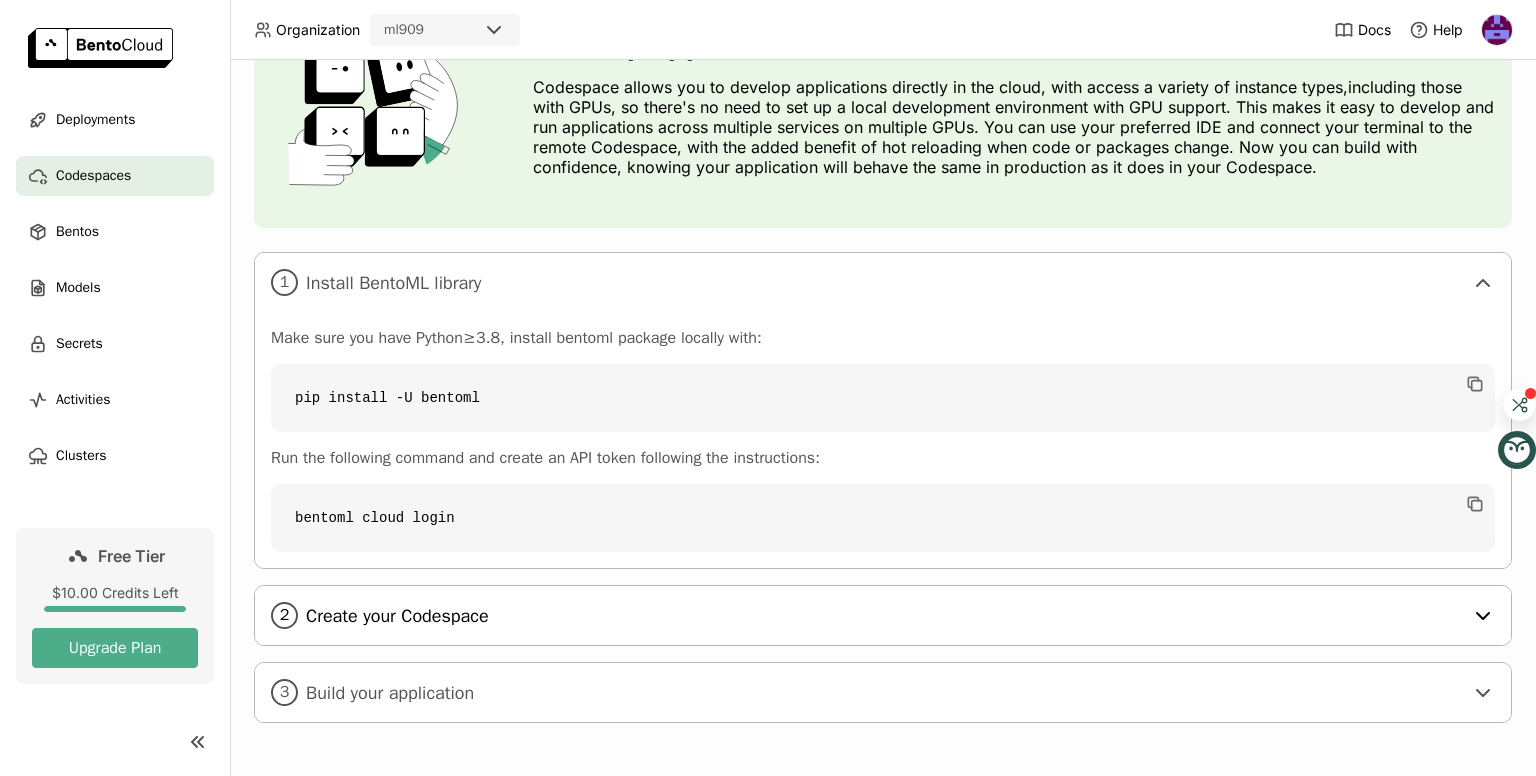 click on "Create your Codespace" at bounding box center [884, 616] 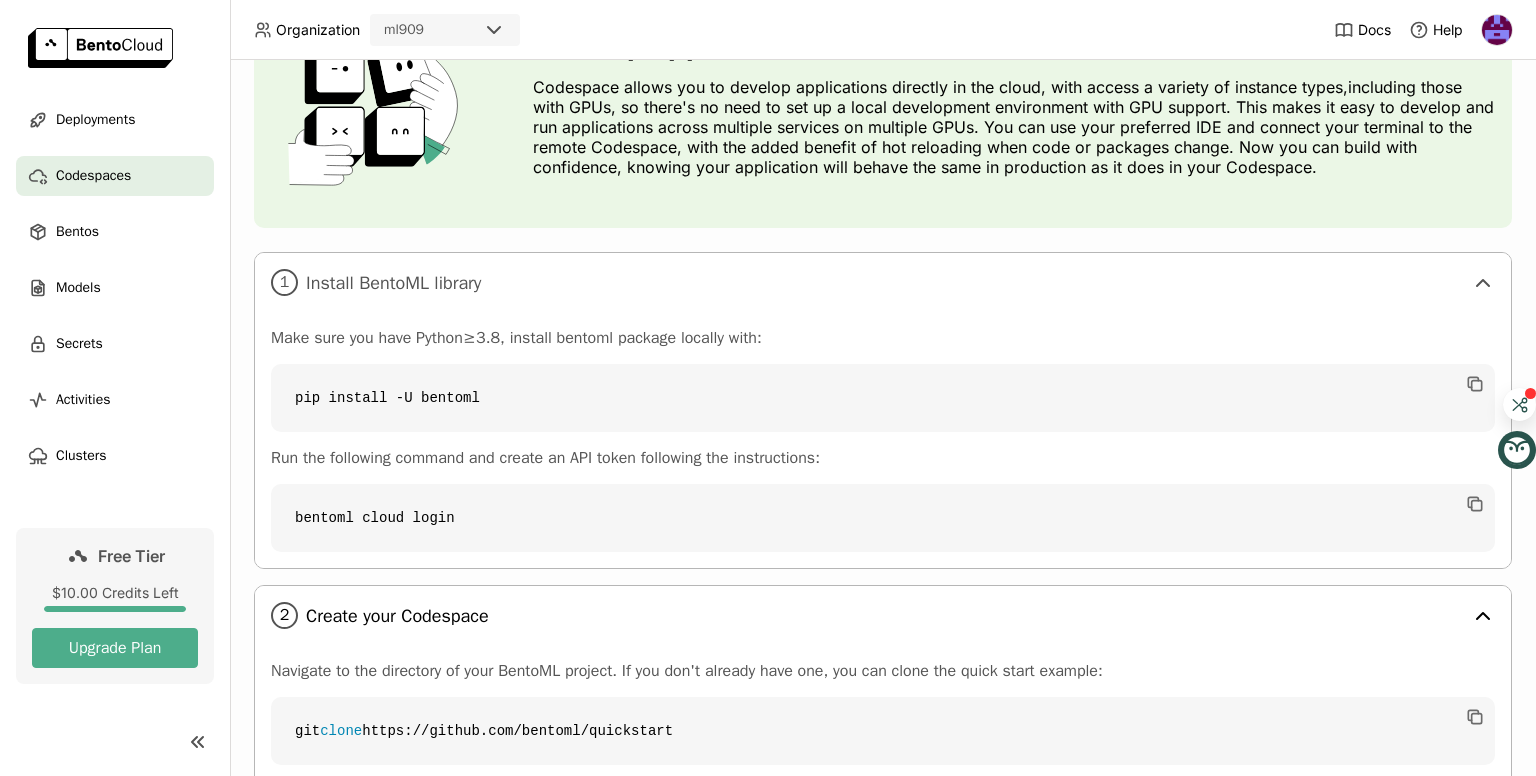 scroll, scrollTop: 384, scrollLeft: 0, axis: vertical 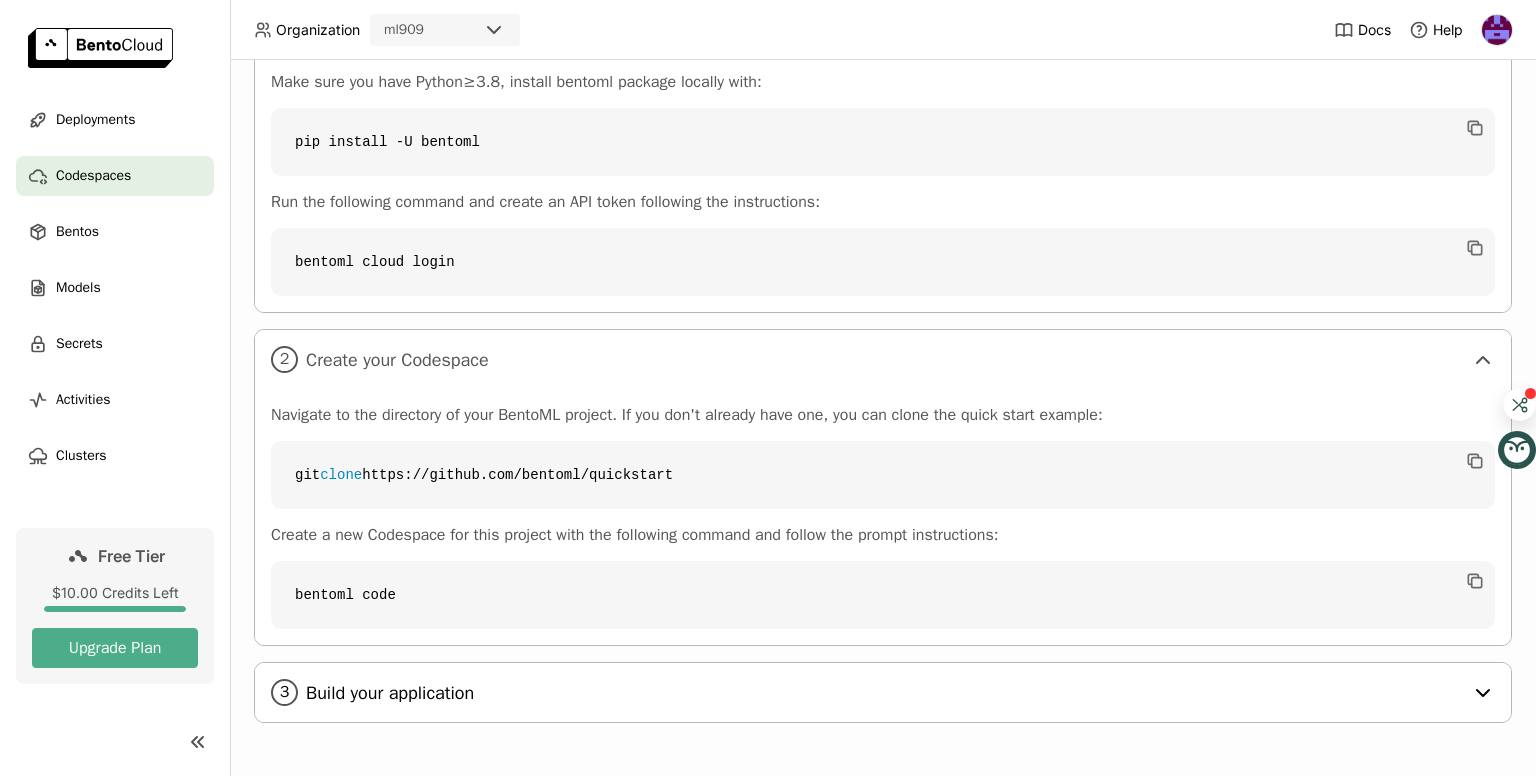 click on "Build your application" at bounding box center [884, 693] 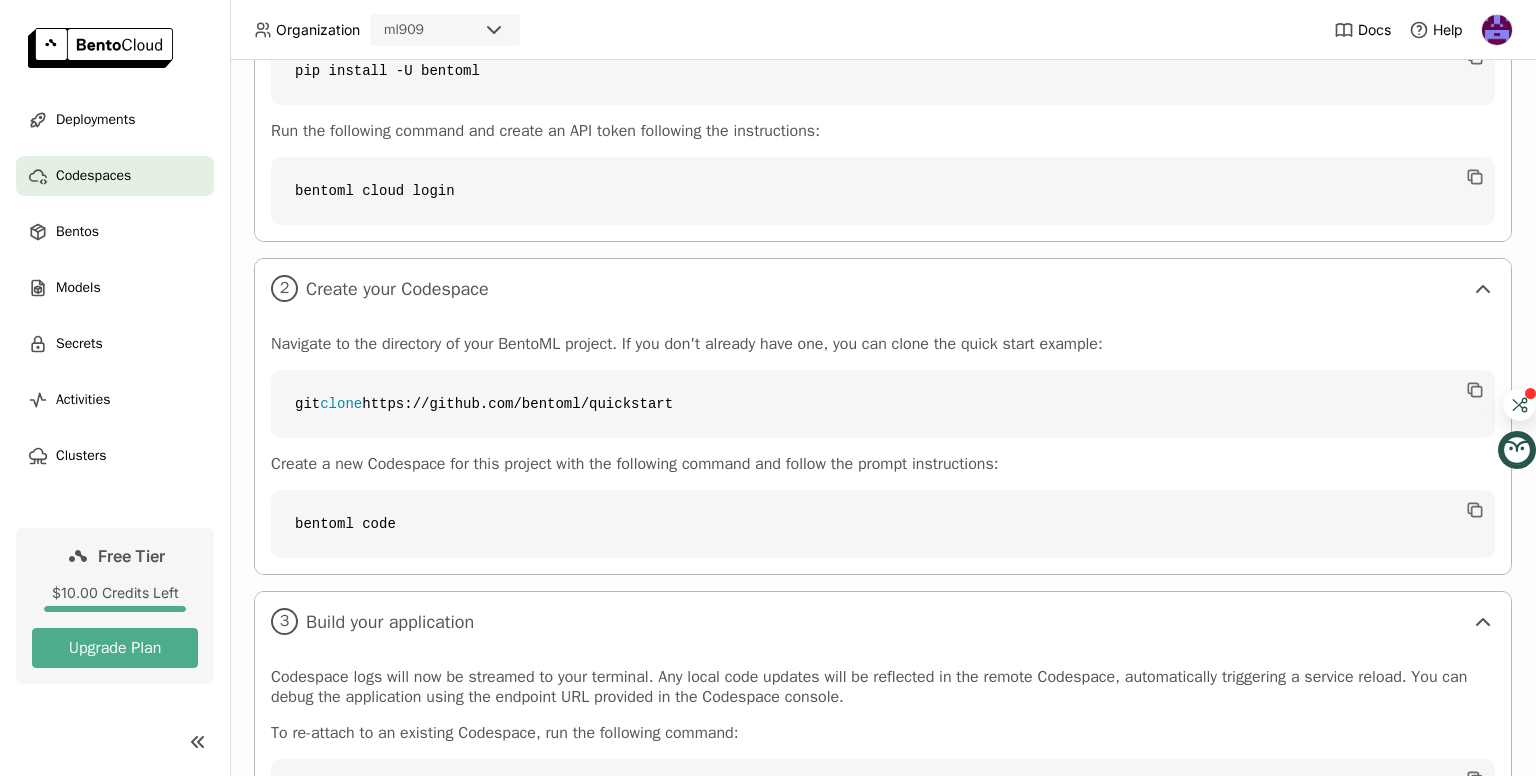 scroll, scrollTop: 752, scrollLeft: 0, axis: vertical 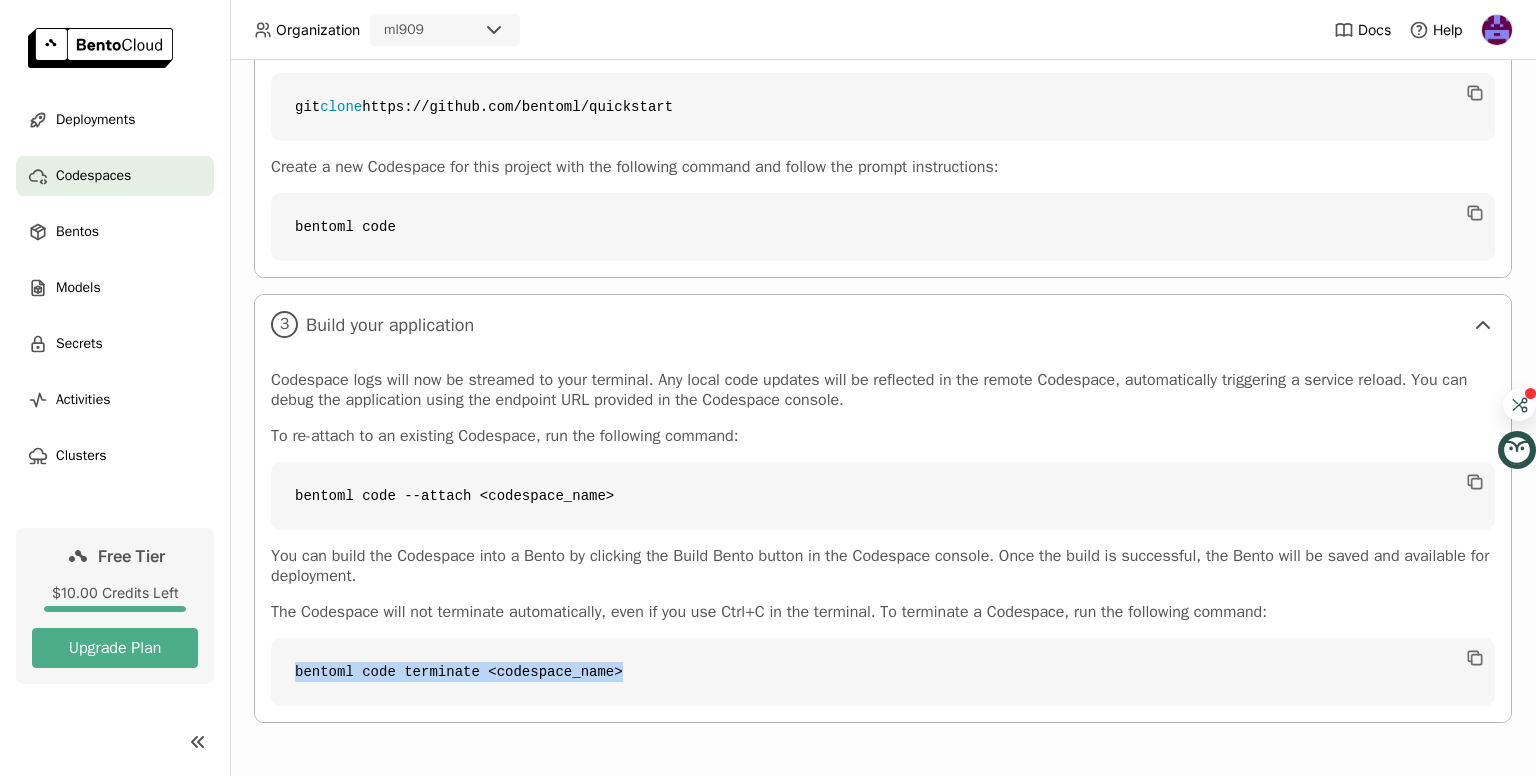 drag, startPoint x: 592, startPoint y: 679, endPoint x: 284, endPoint y: 698, distance: 308.58548 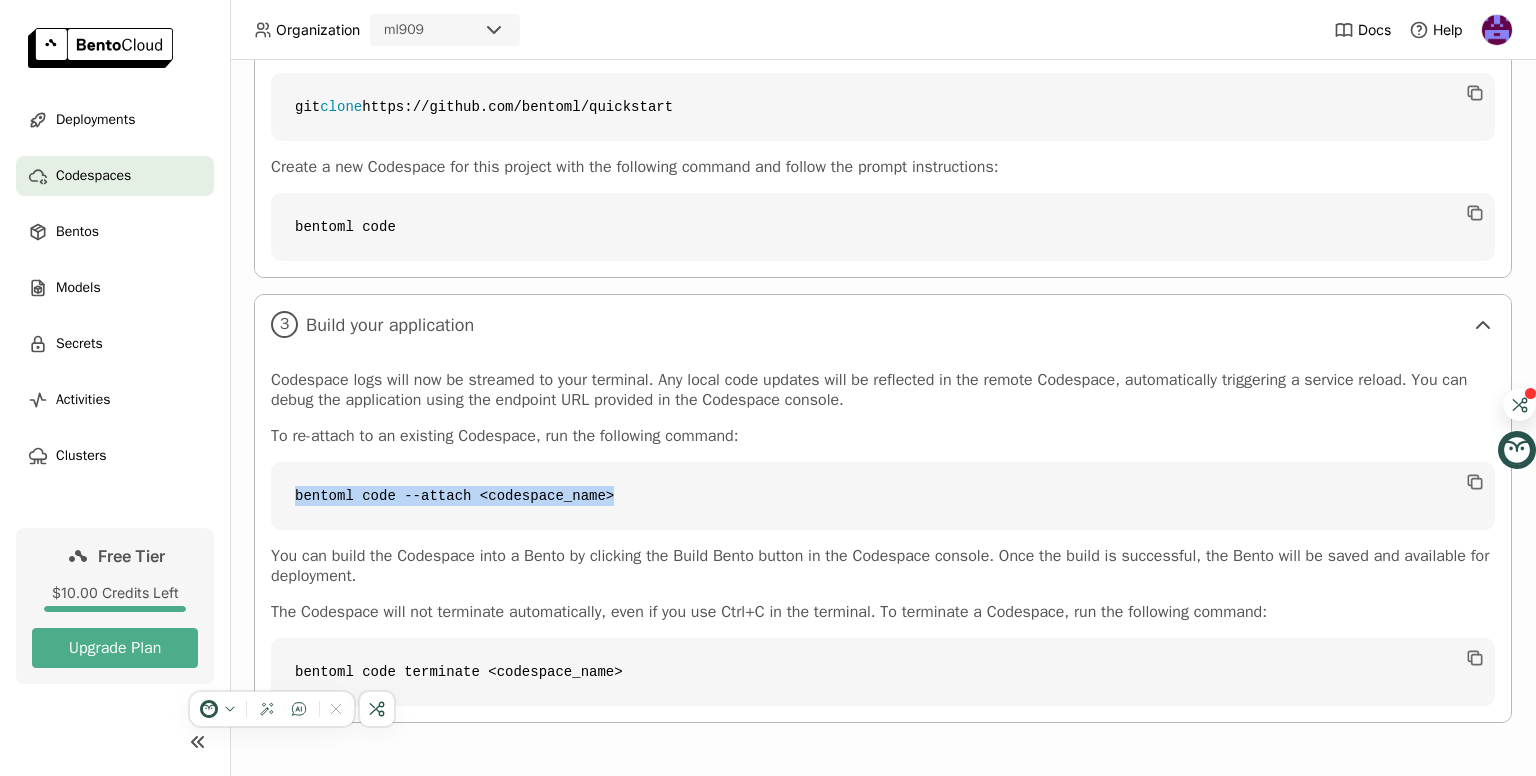 drag, startPoint x: 594, startPoint y: 505, endPoint x: 274, endPoint y: 522, distance: 320.45123 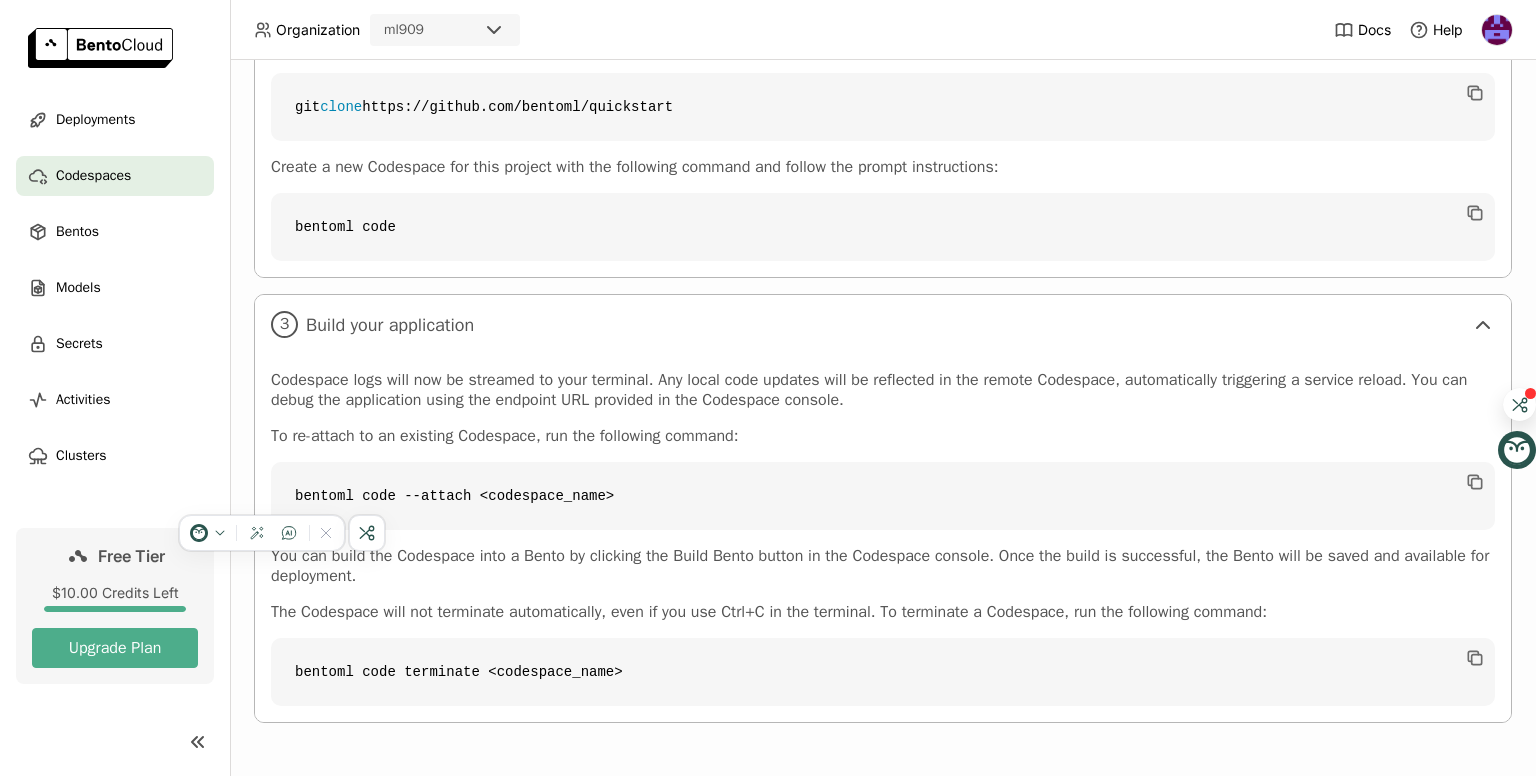 click on "bentoml code terminate <codespace_name>" at bounding box center [883, 672] 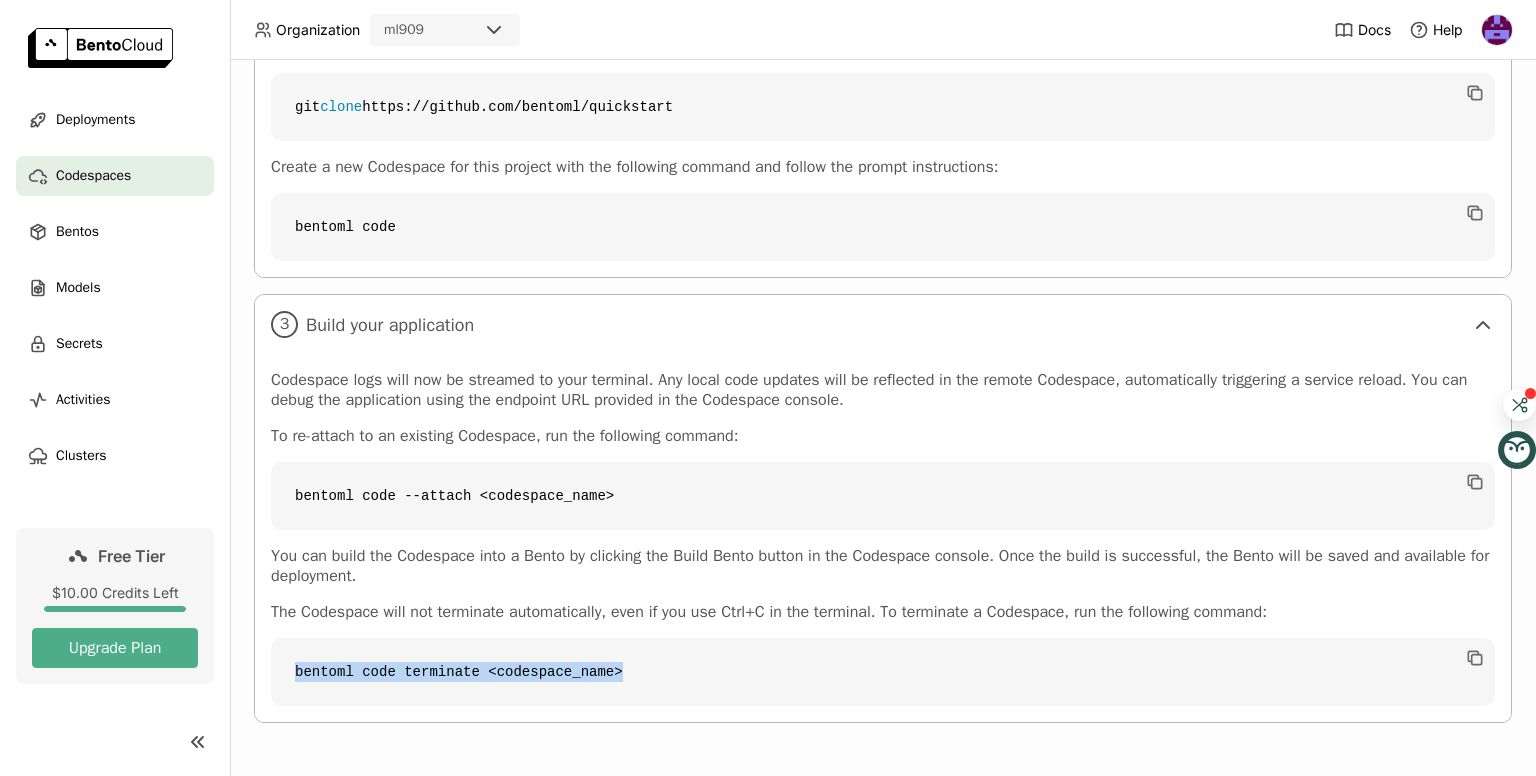 drag, startPoint x: 633, startPoint y: 671, endPoint x: 276, endPoint y: 776, distance: 372.12094 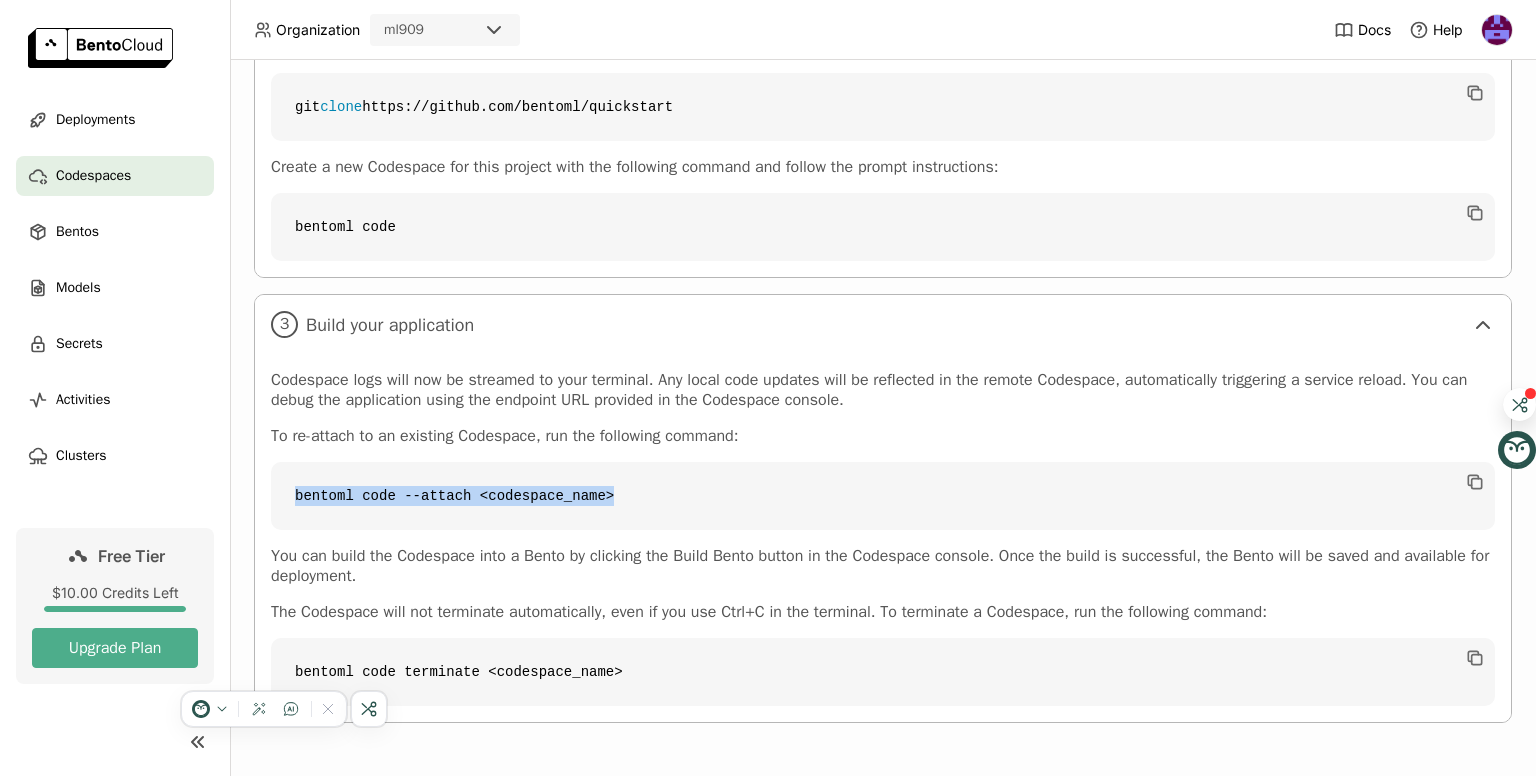 drag, startPoint x: 599, startPoint y: 497, endPoint x: 280, endPoint y: 513, distance: 319.401 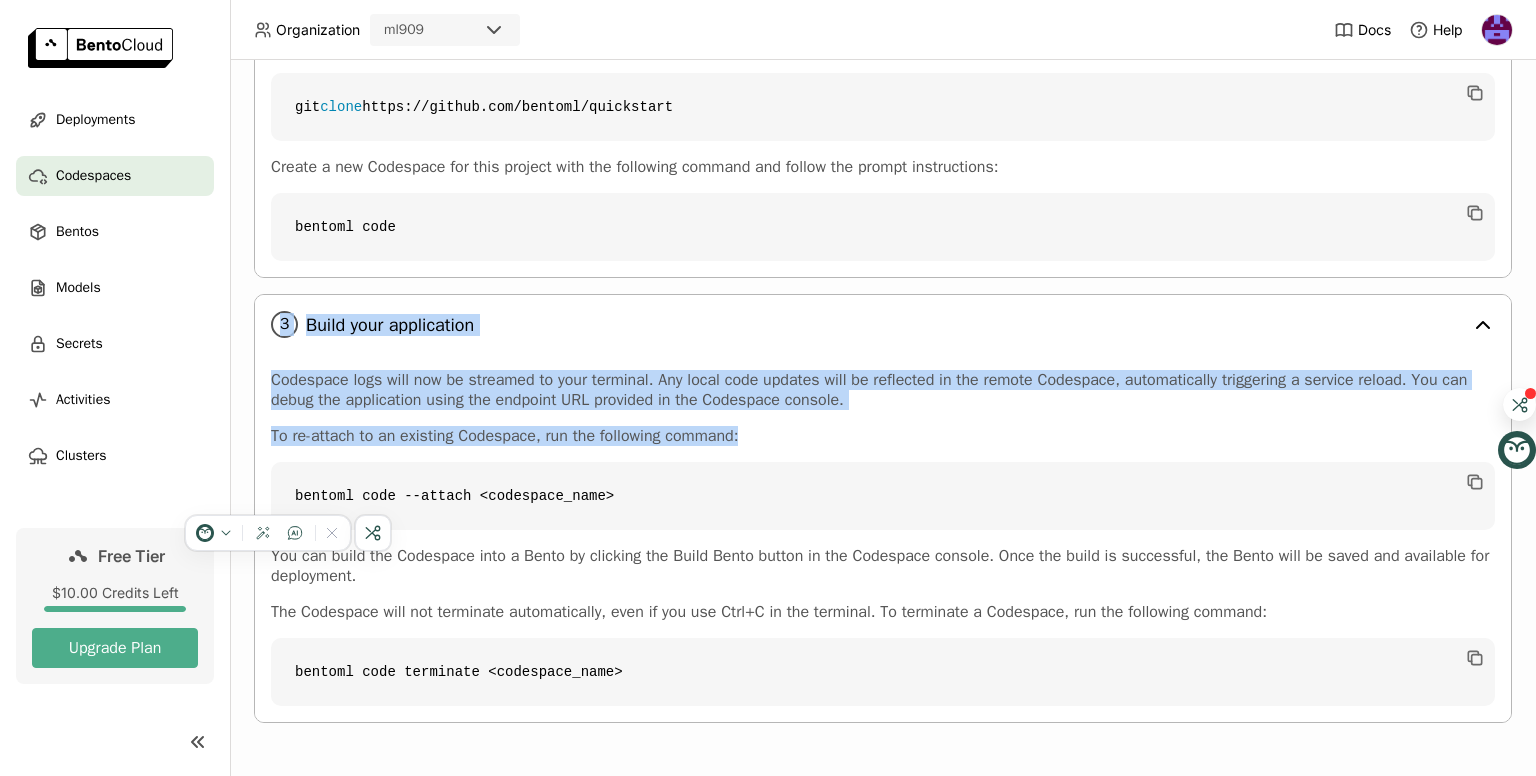 drag, startPoint x: 750, startPoint y: 432, endPoint x: 274, endPoint y: 329, distance: 487.01642 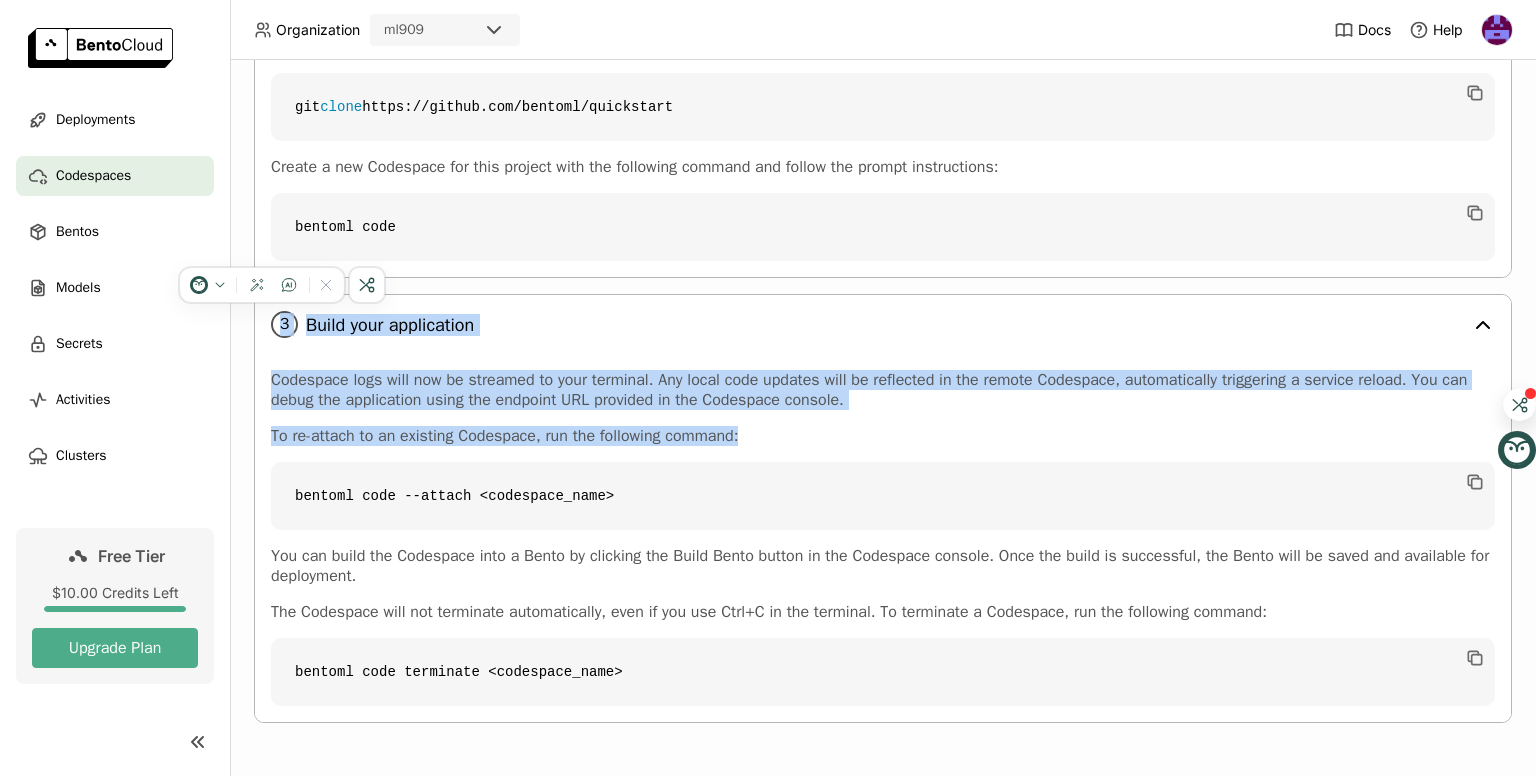 click on "3" at bounding box center (284, 324) 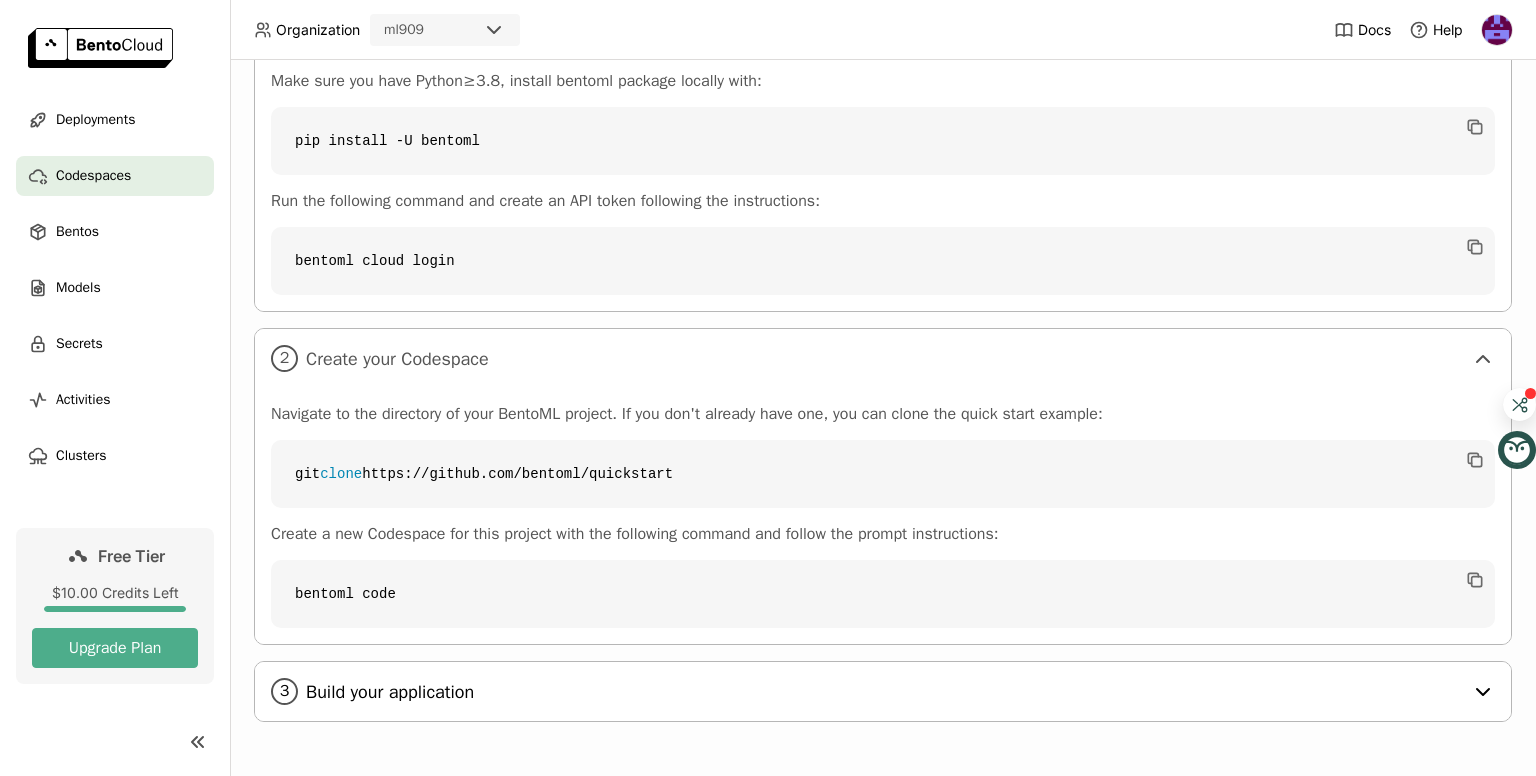 scroll, scrollTop: 384, scrollLeft: 0, axis: vertical 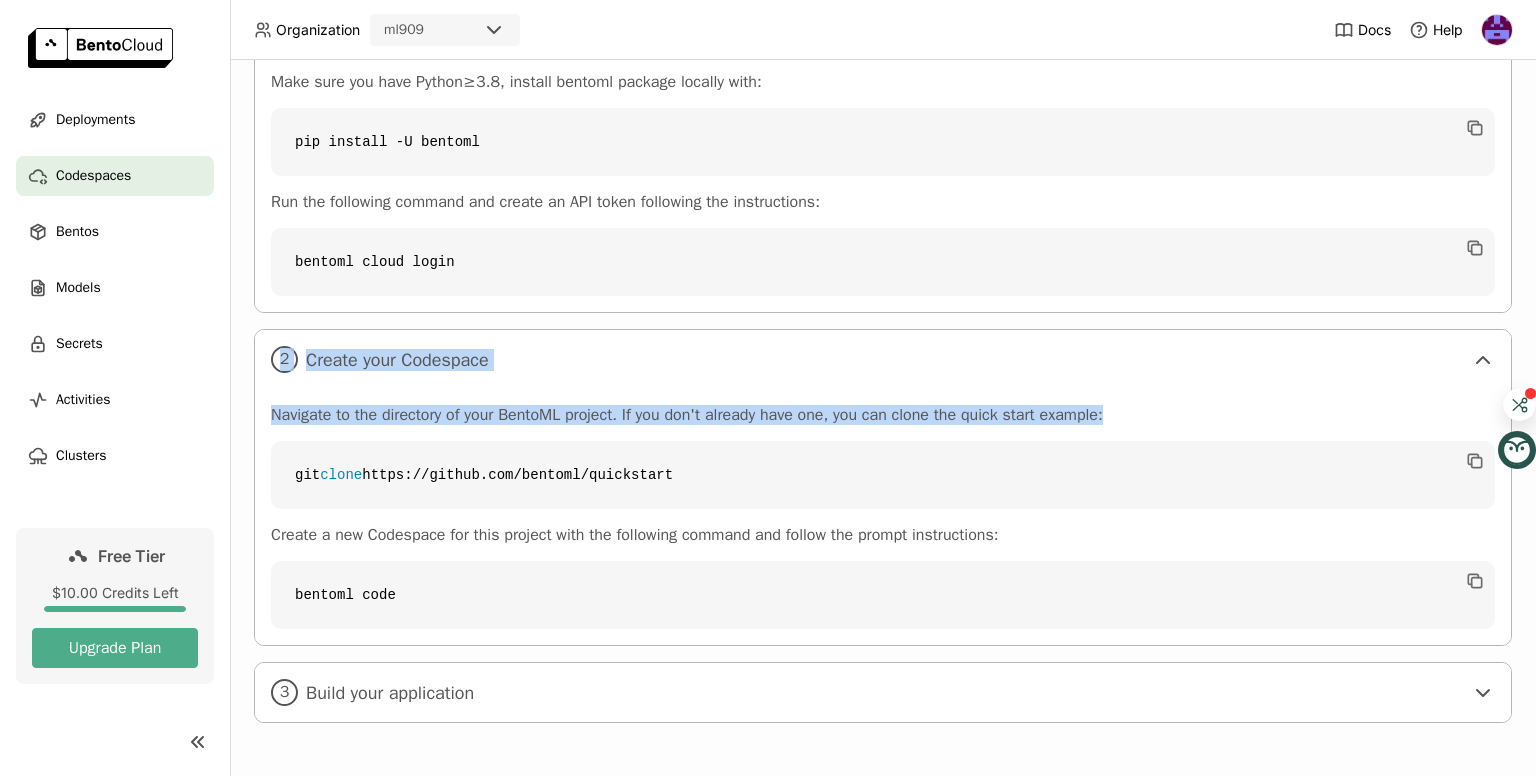 drag, startPoint x: 283, startPoint y: 353, endPoint x: 1116, endPoint y: 421, distance: 835.7709 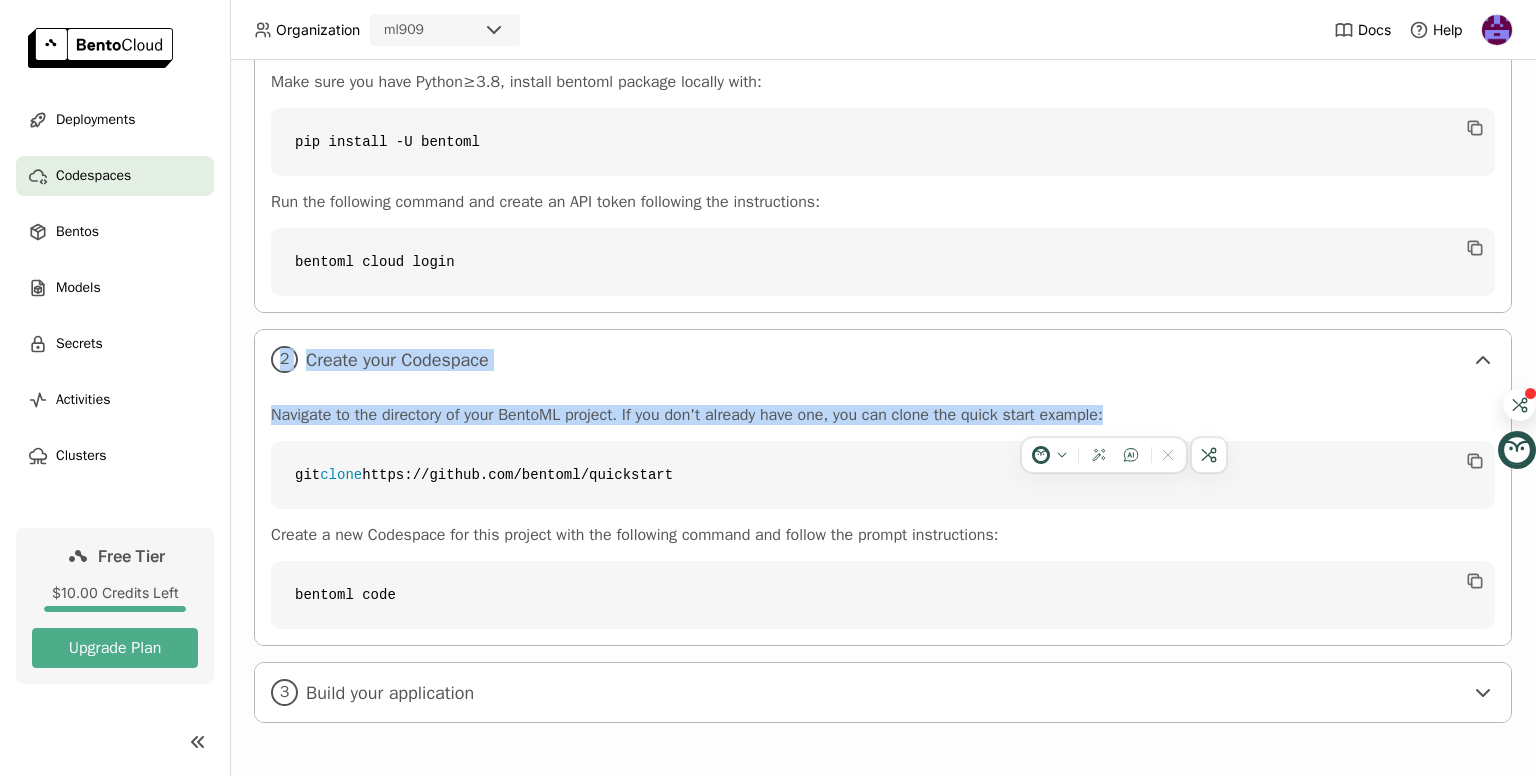 click on "Navigate to the directory of your BentoML project. If you don't already have one, you can clone the quick start example:" at bounding box center [883, 415] 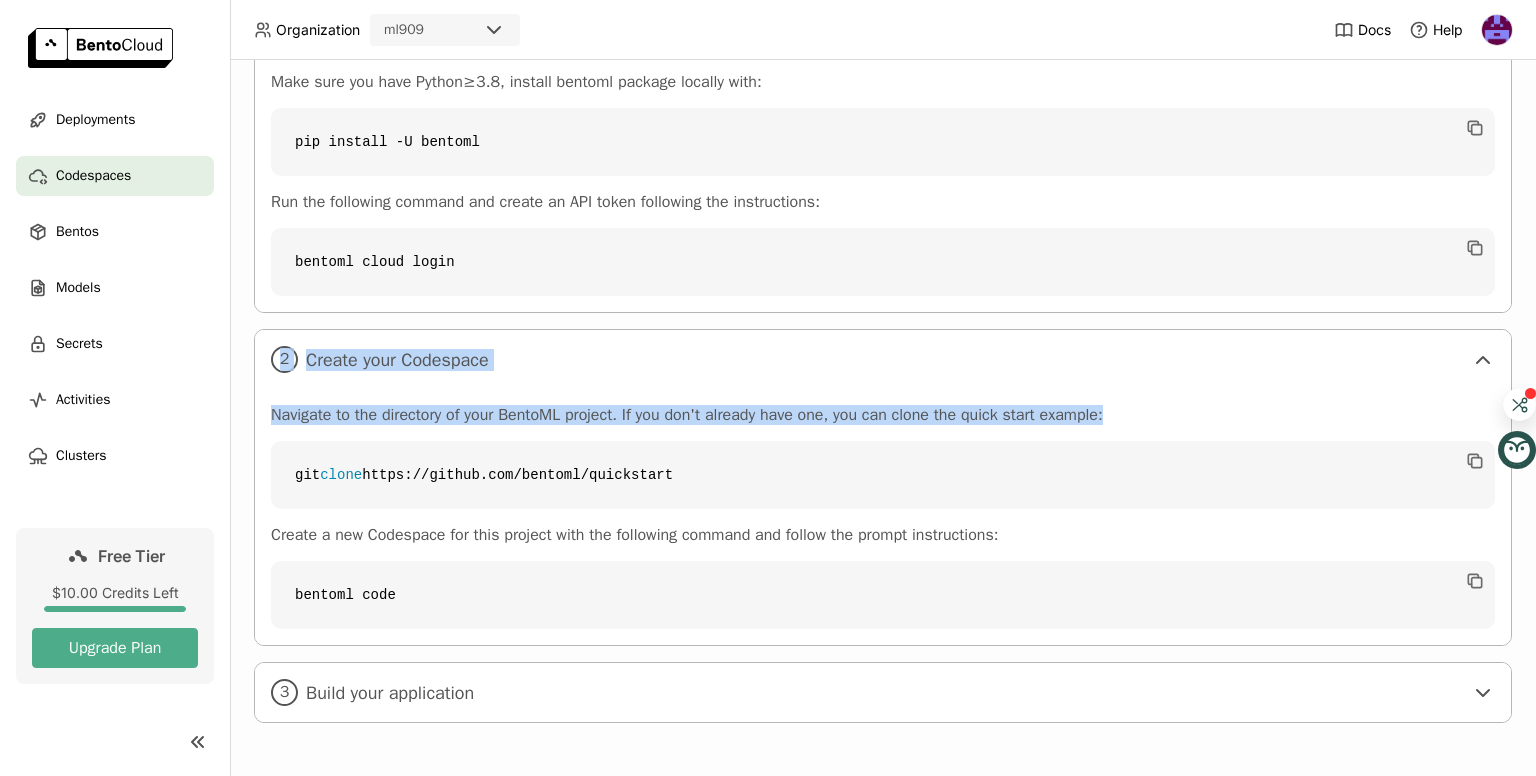 drag, startPoint x: 1116, startPoint y: 421, endPoint x: 241, endPoint y: 345, distance: 878.2944 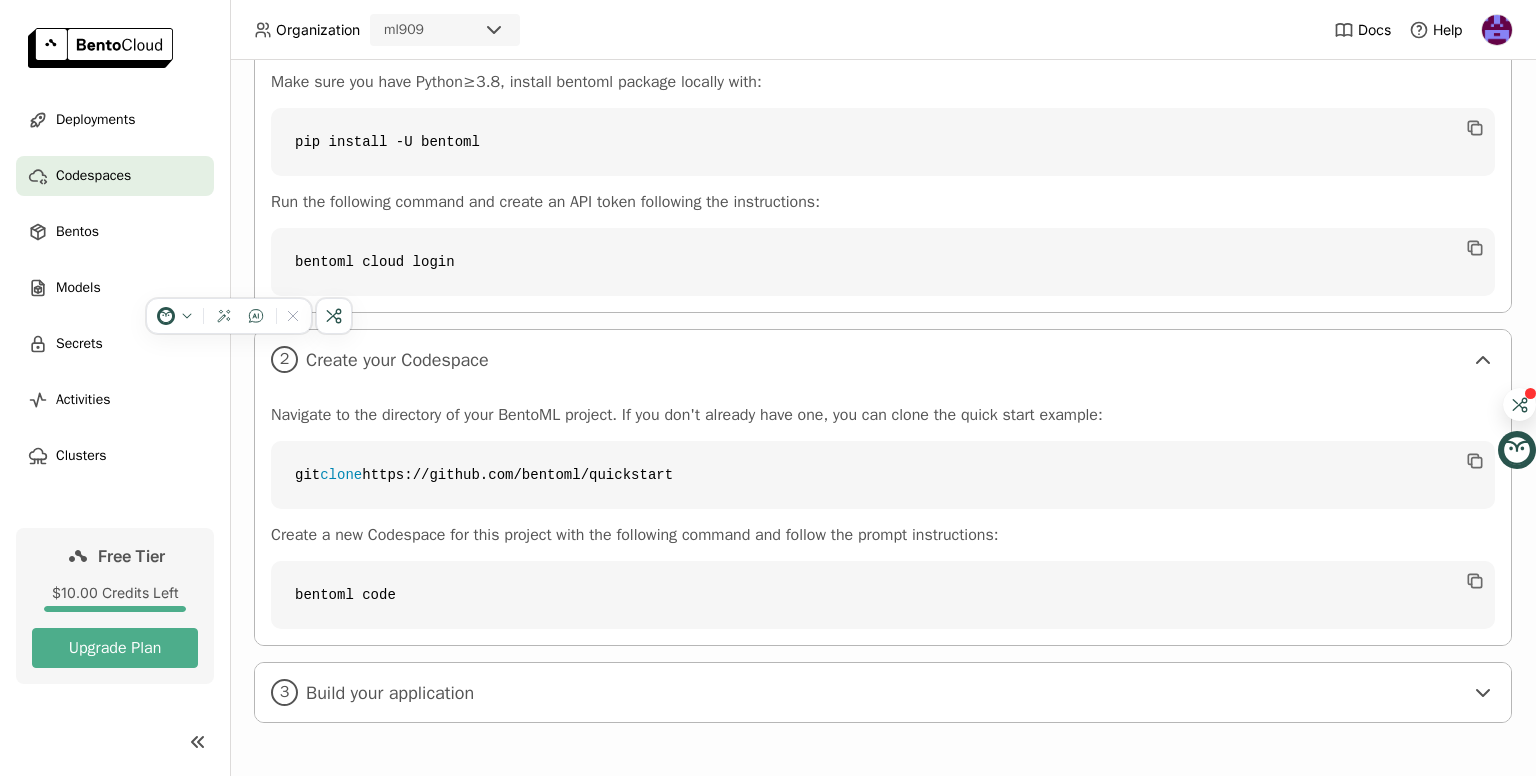 click on "Make sure you have Python≥3.8, install bentoml package locally with: pip install -U bentoml Run the following command and create an API token following the instructions: bentoml cloud login" at bounding box center [883, 184] 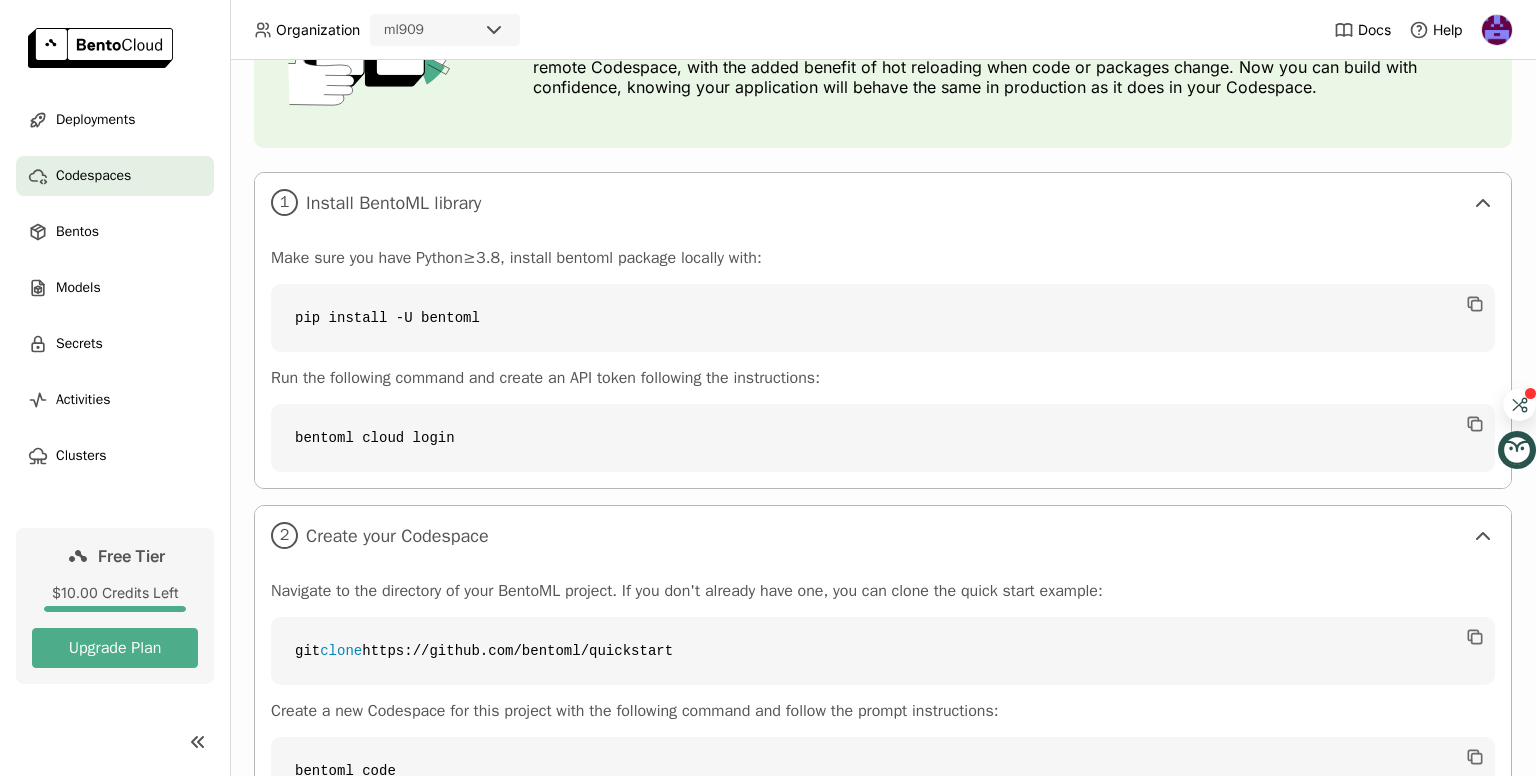 scroll, scrollTop: 384, scrollLeft: 0, axis: vertical 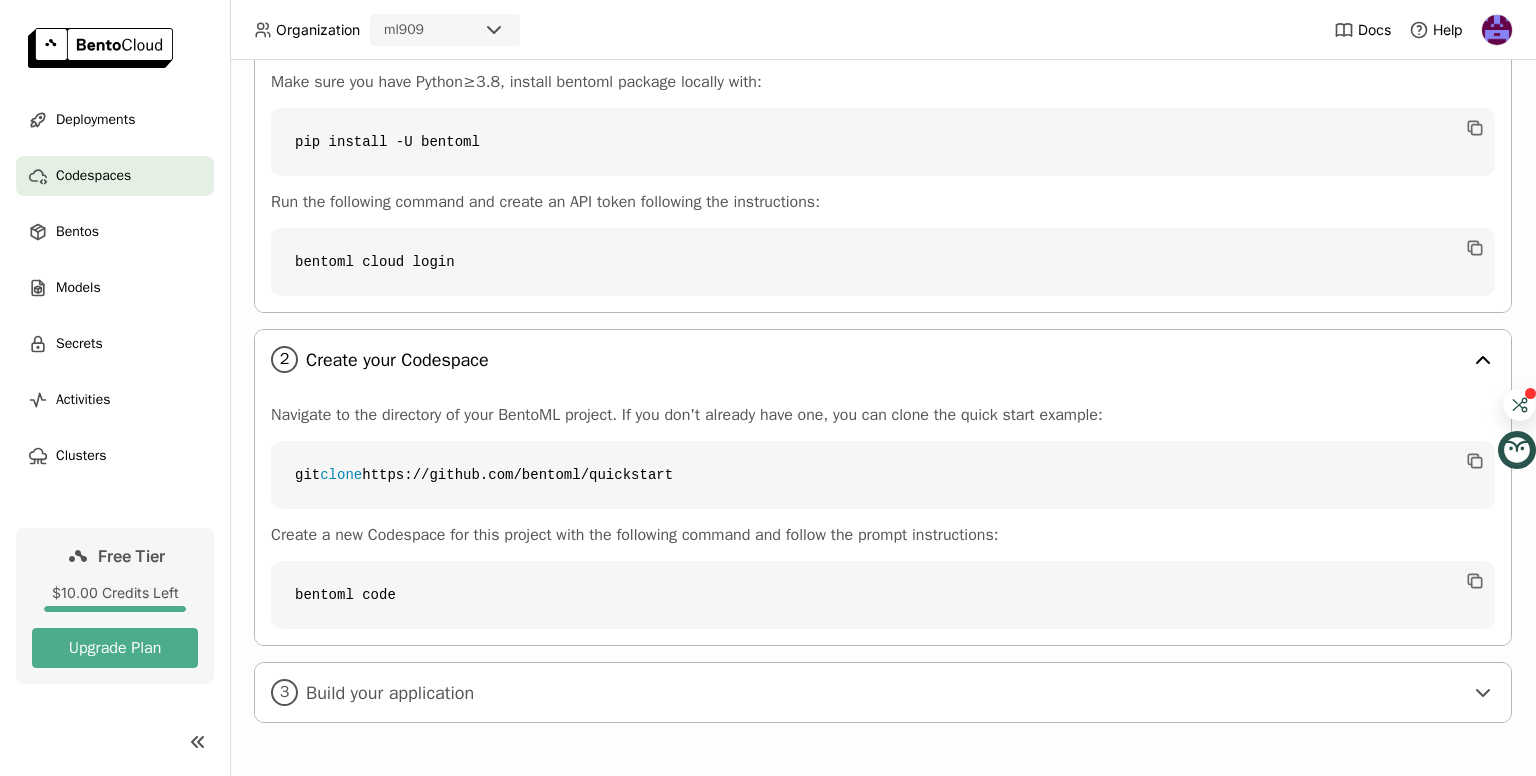 click on "2 Create your Codespace" at bounding box center [883, 359] 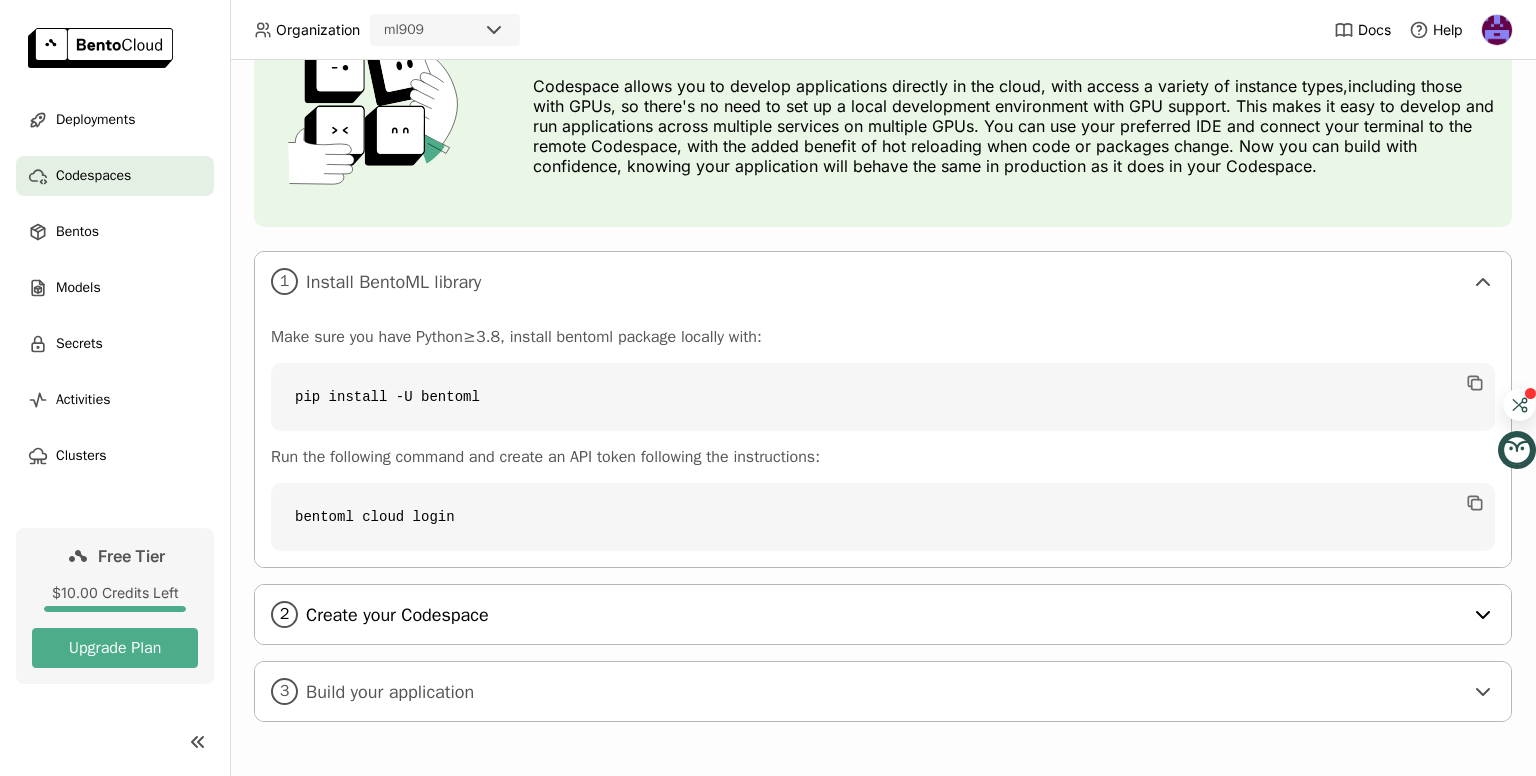 scroll, scrollTop: 128, scrollLeft: 0, axis: vertical 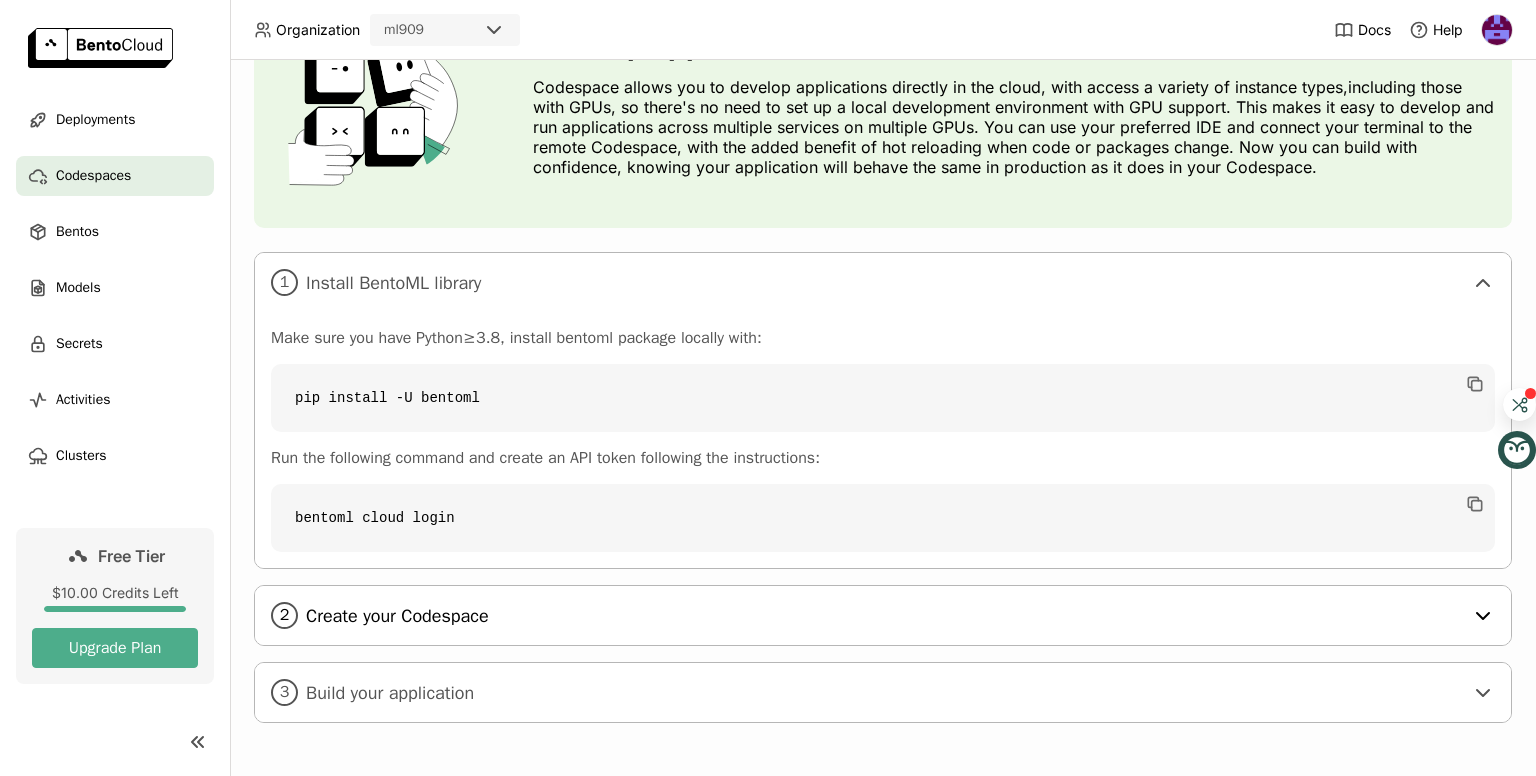 click on "2 Create your Codespace" at bounding box center (883, 615) 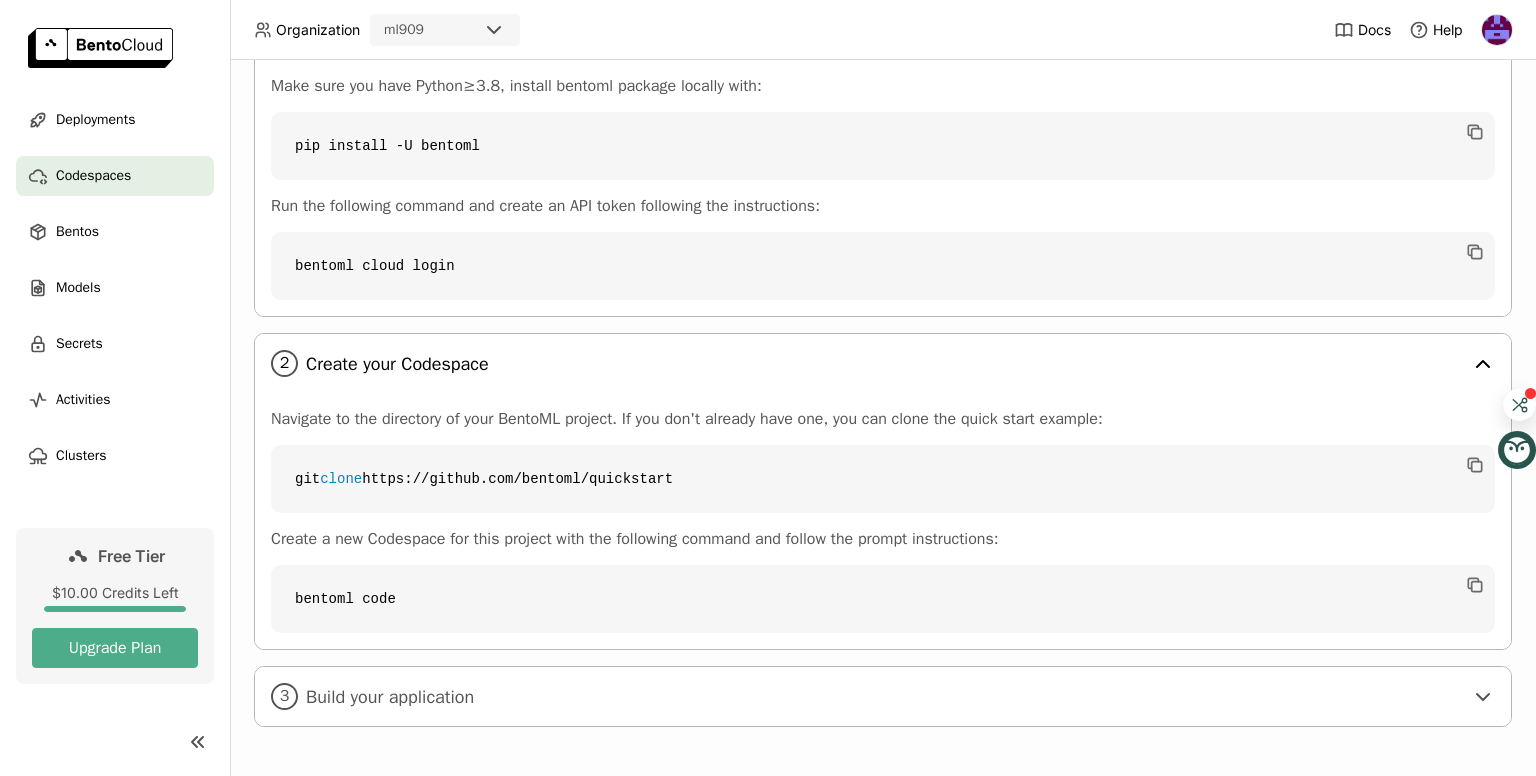 scroll, scrollTop: 384, scrollLeft: 0, axis: vertical 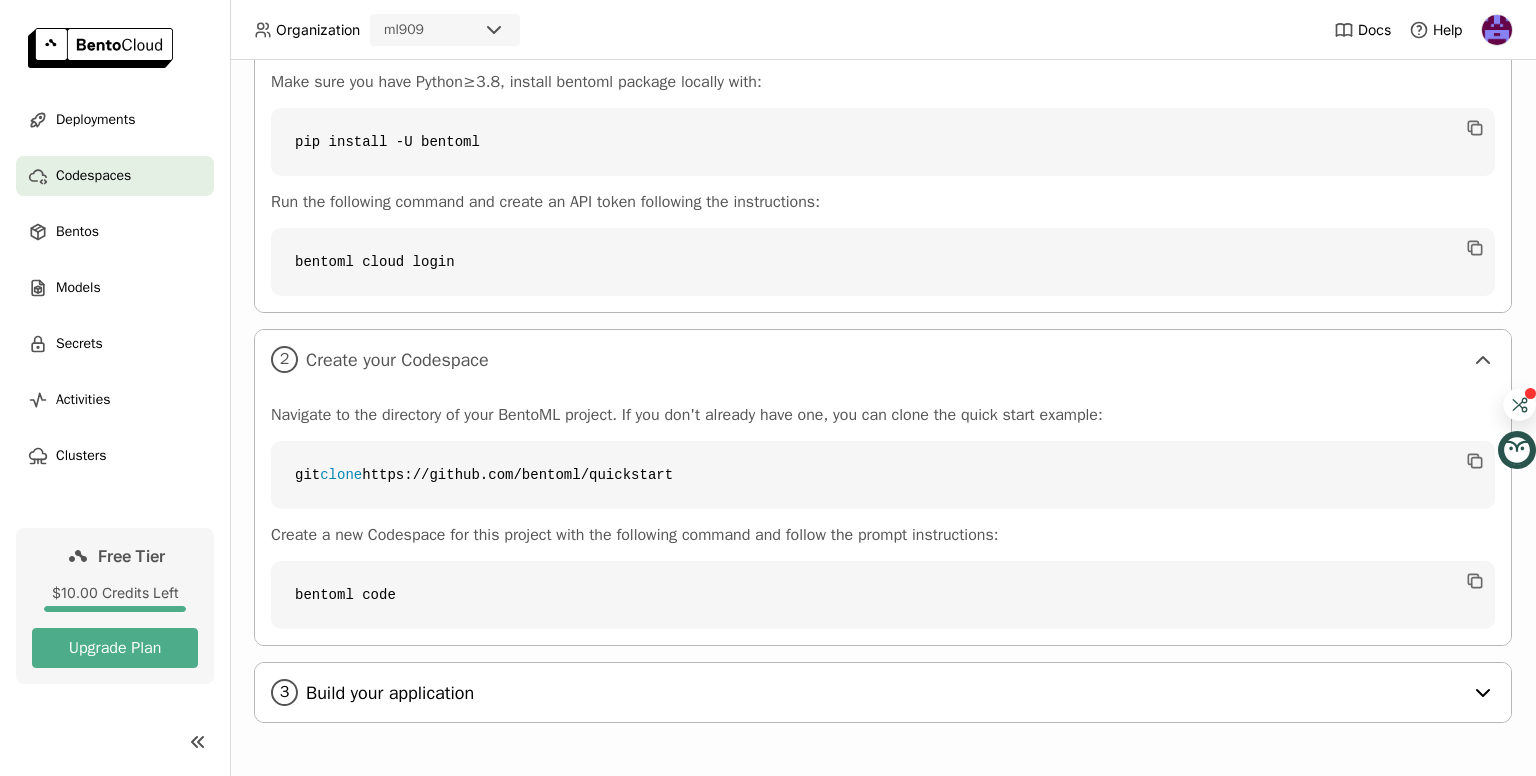 click on "Build your application" at bounding box center [884, 693] 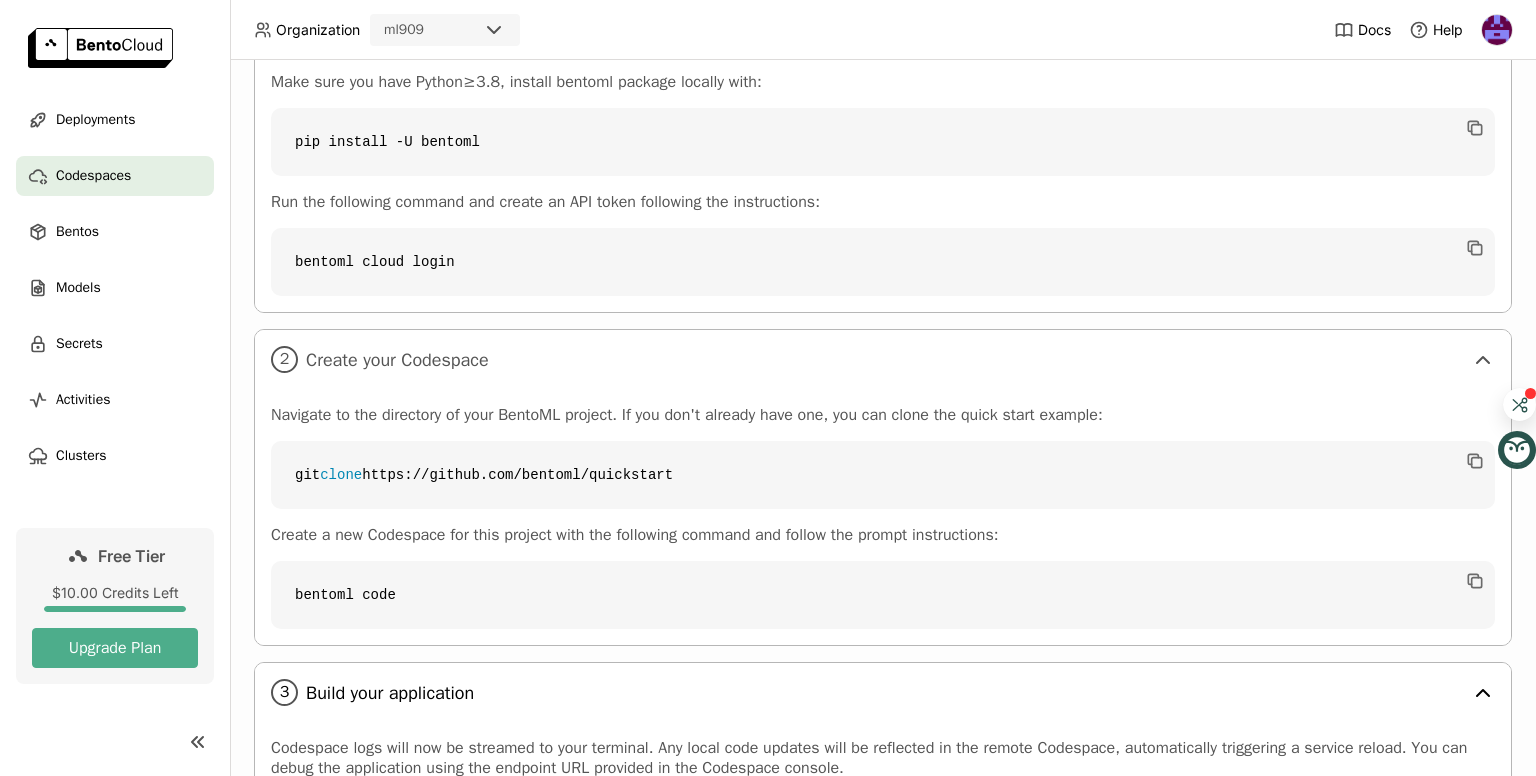 scroll, scrollTop: 752, scrollLeft: 0, axis: vertical 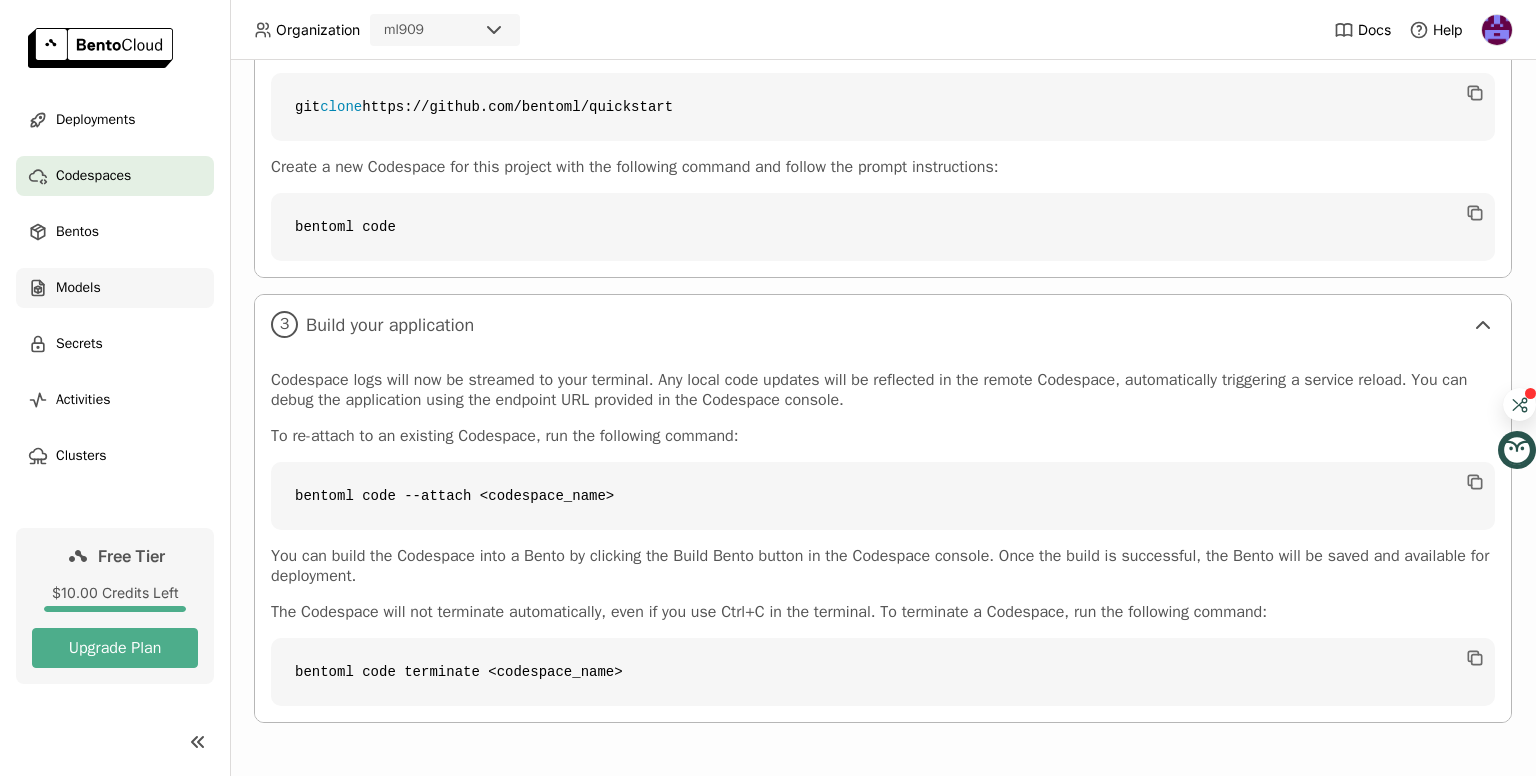 click on "Models" at bounding box center [78, 288] 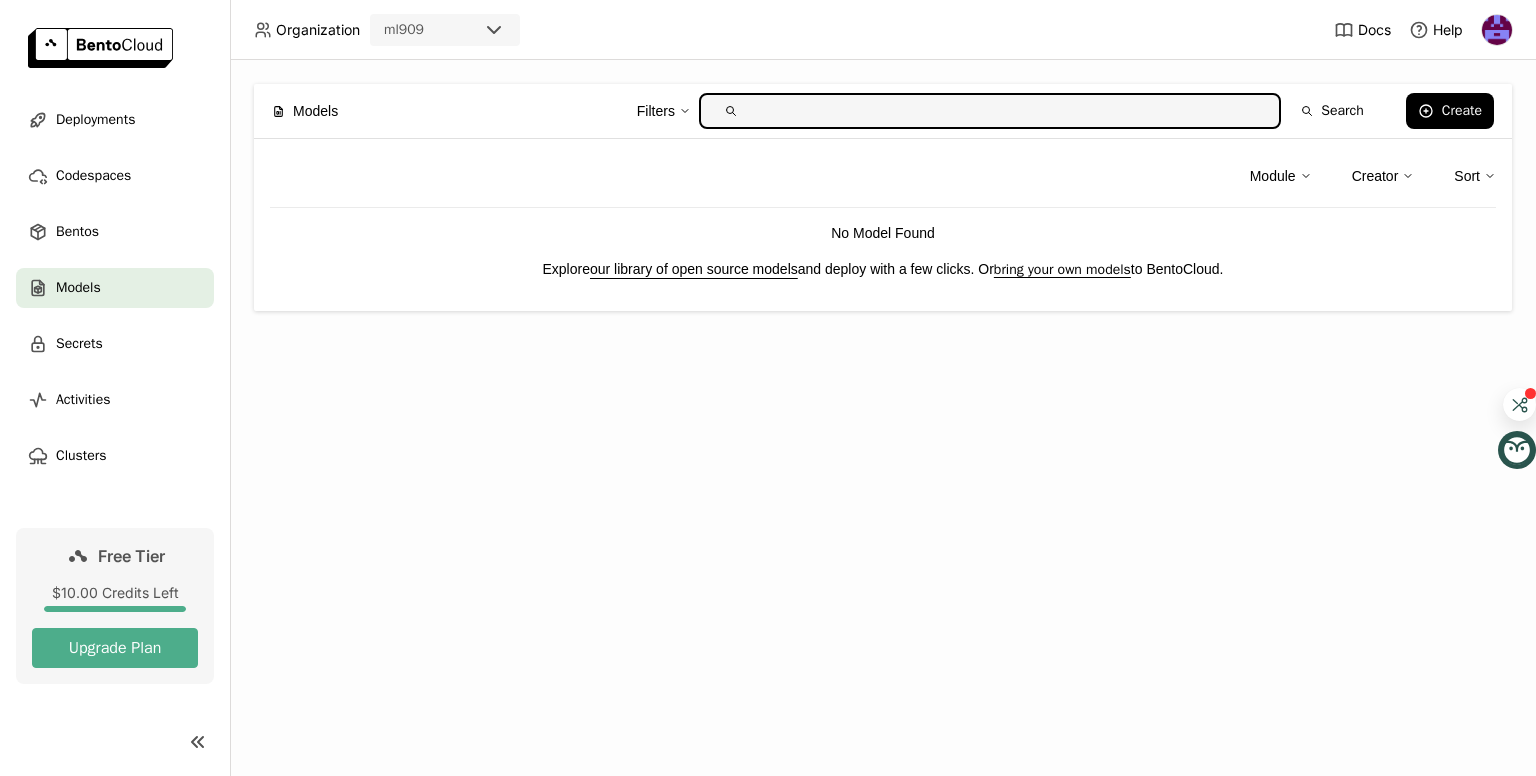 click at bounding box center [1006, 111] 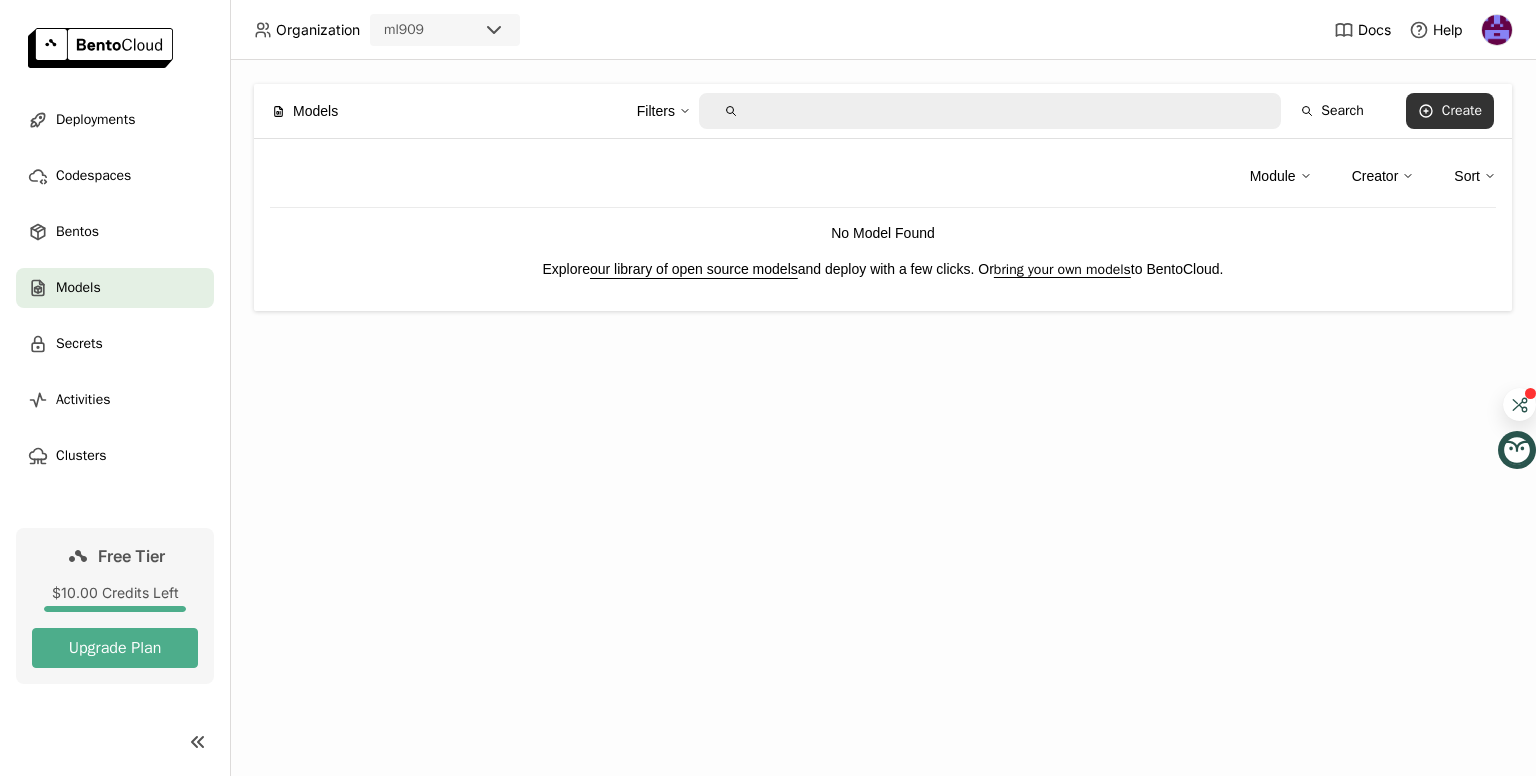 click on "Create" at bounding box center [1450, 111] 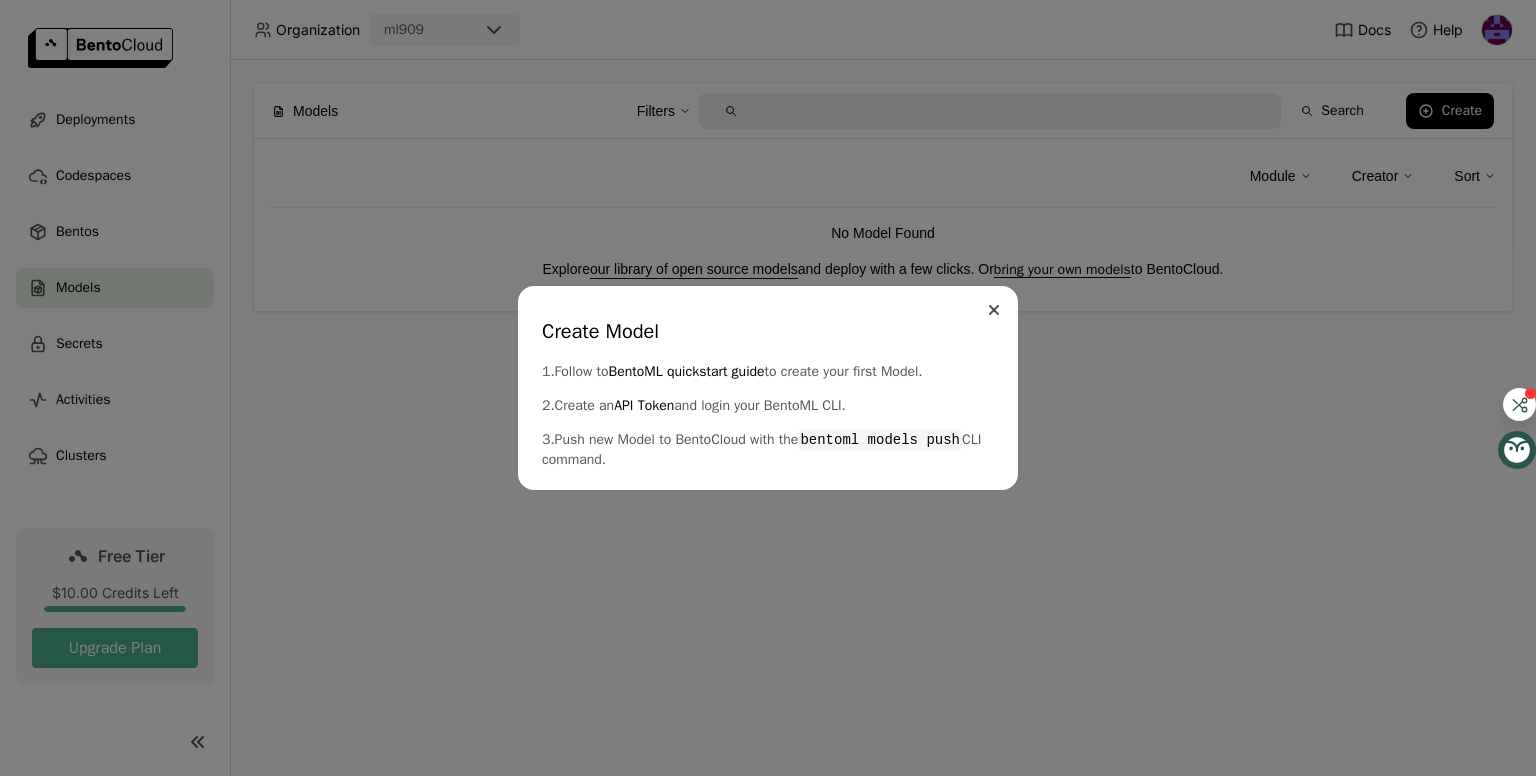 click at bounding box center (994, 310) 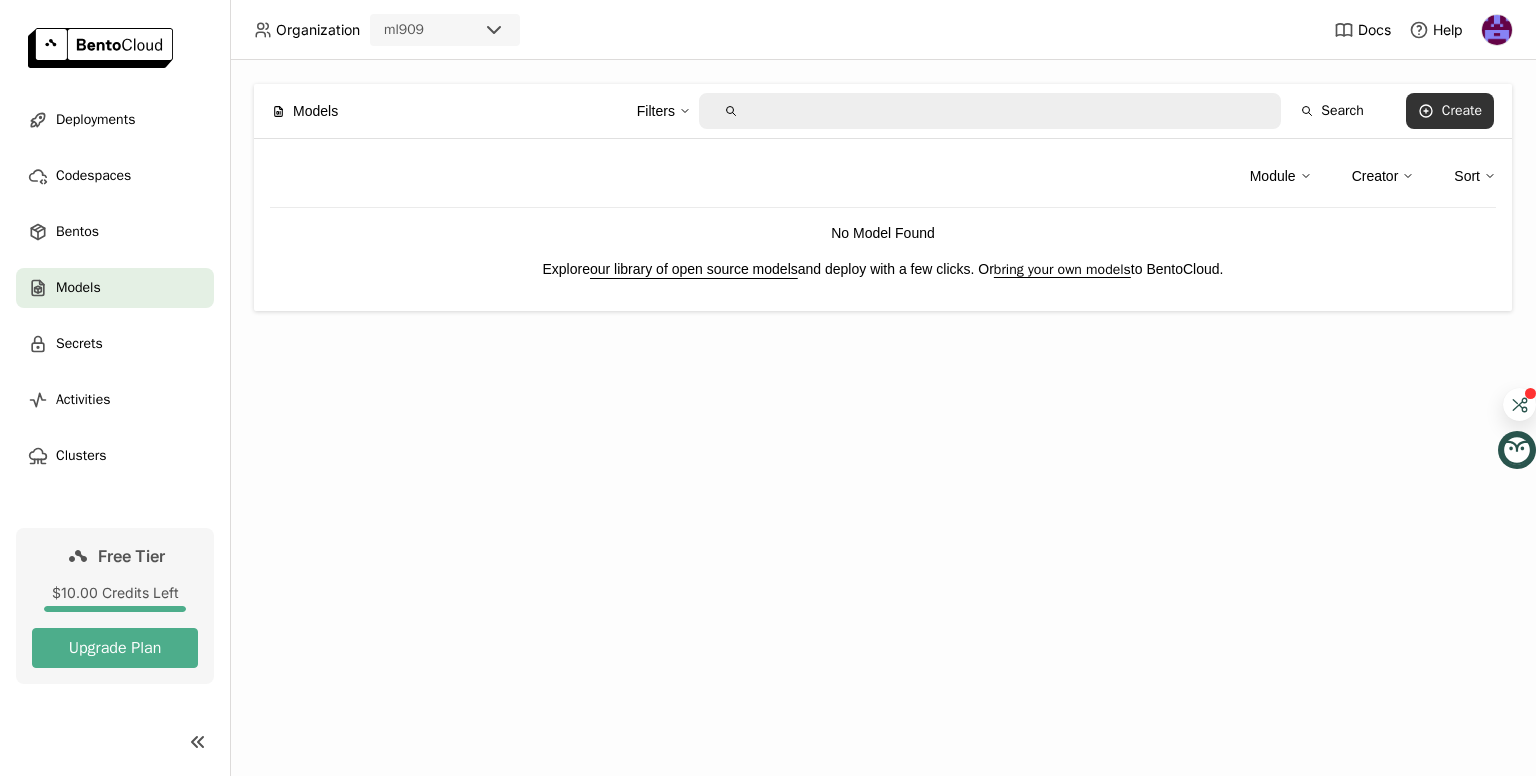 click on "Create" at bounding box center (1462, 111) 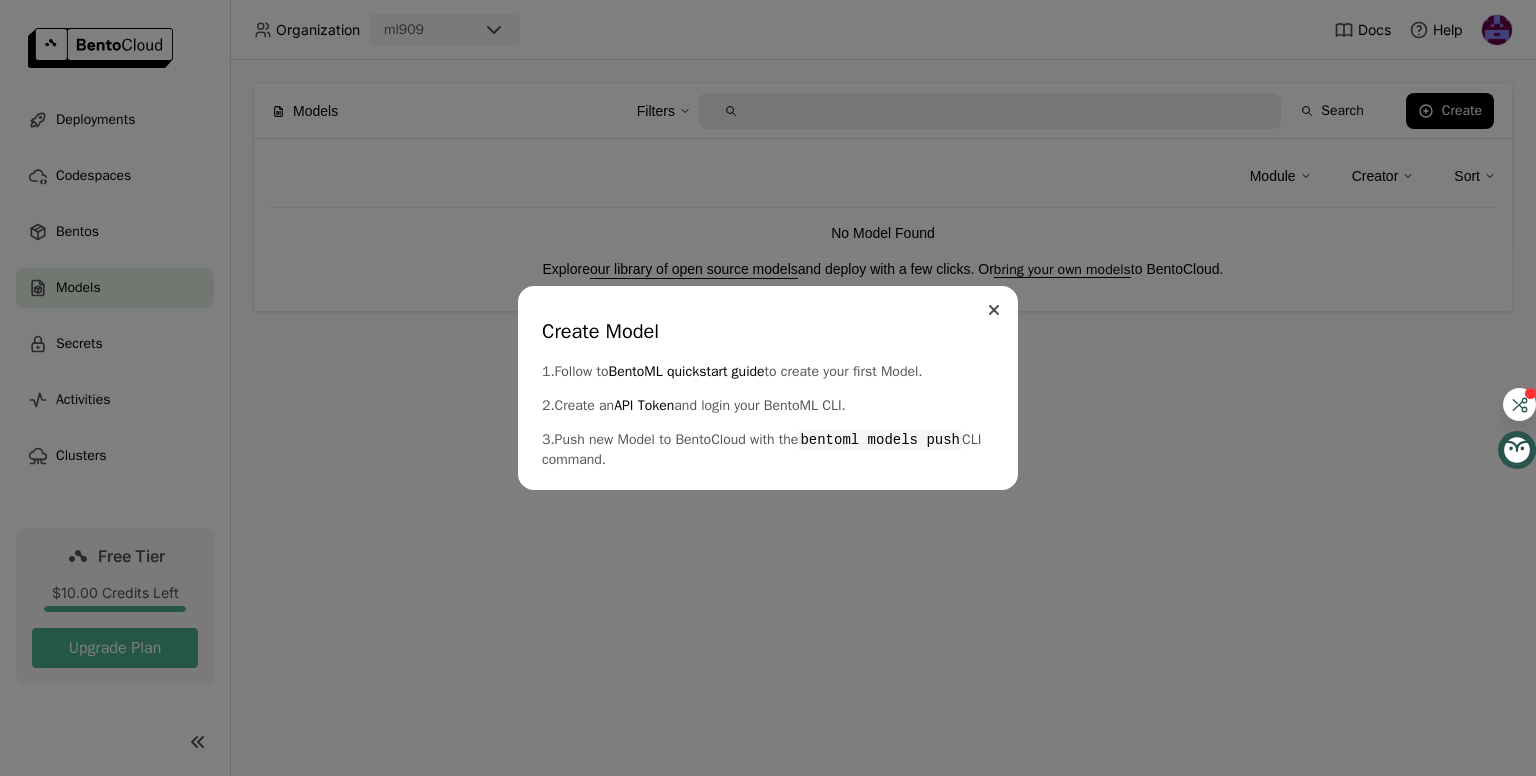 click at bounding box center [994, 310] 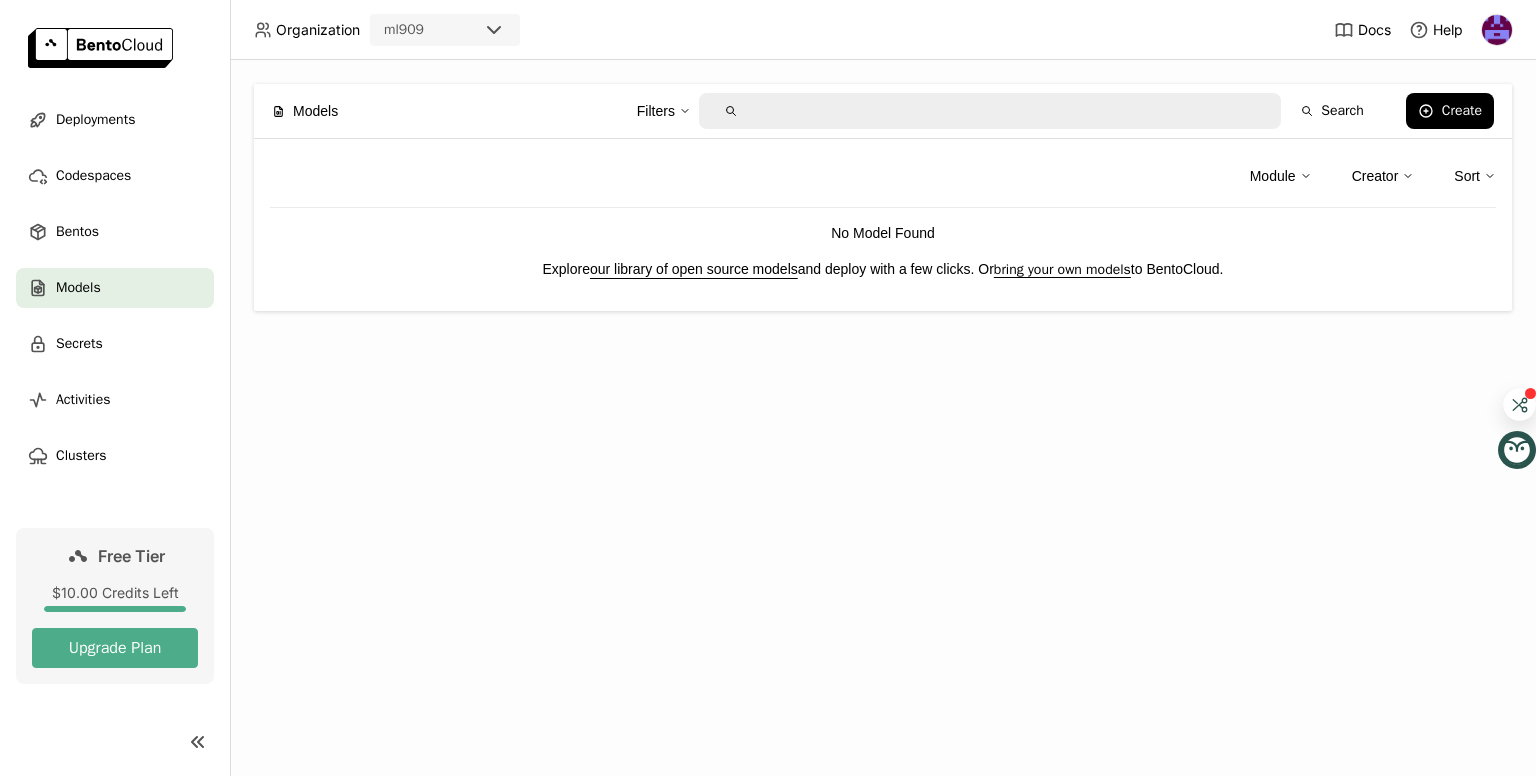 click on "Deployments Codespaces Bentos Models Secrets Activities Clusters" at bounding box center [115, 288] 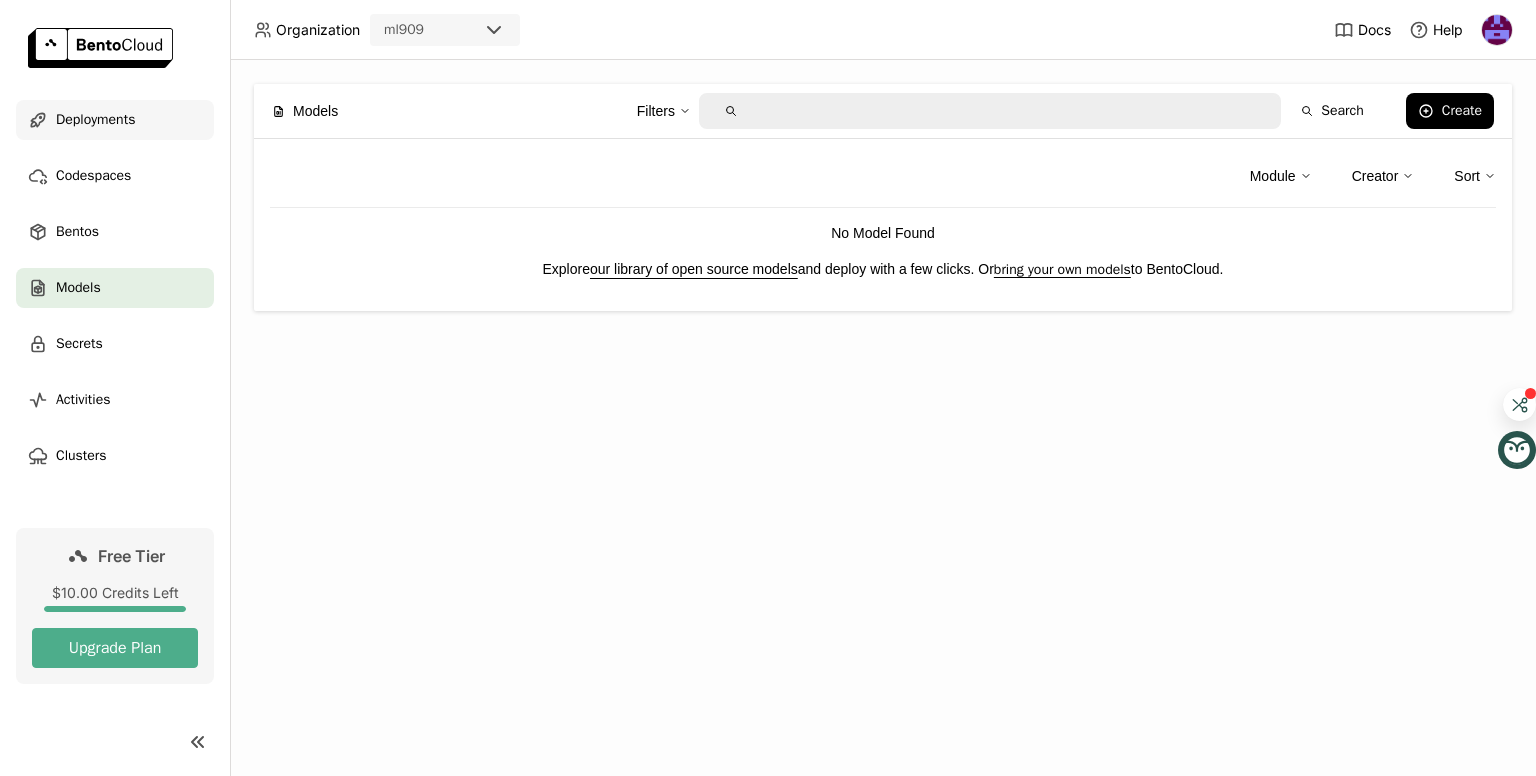 click on "Deployments" at bounding box center (95, 120) 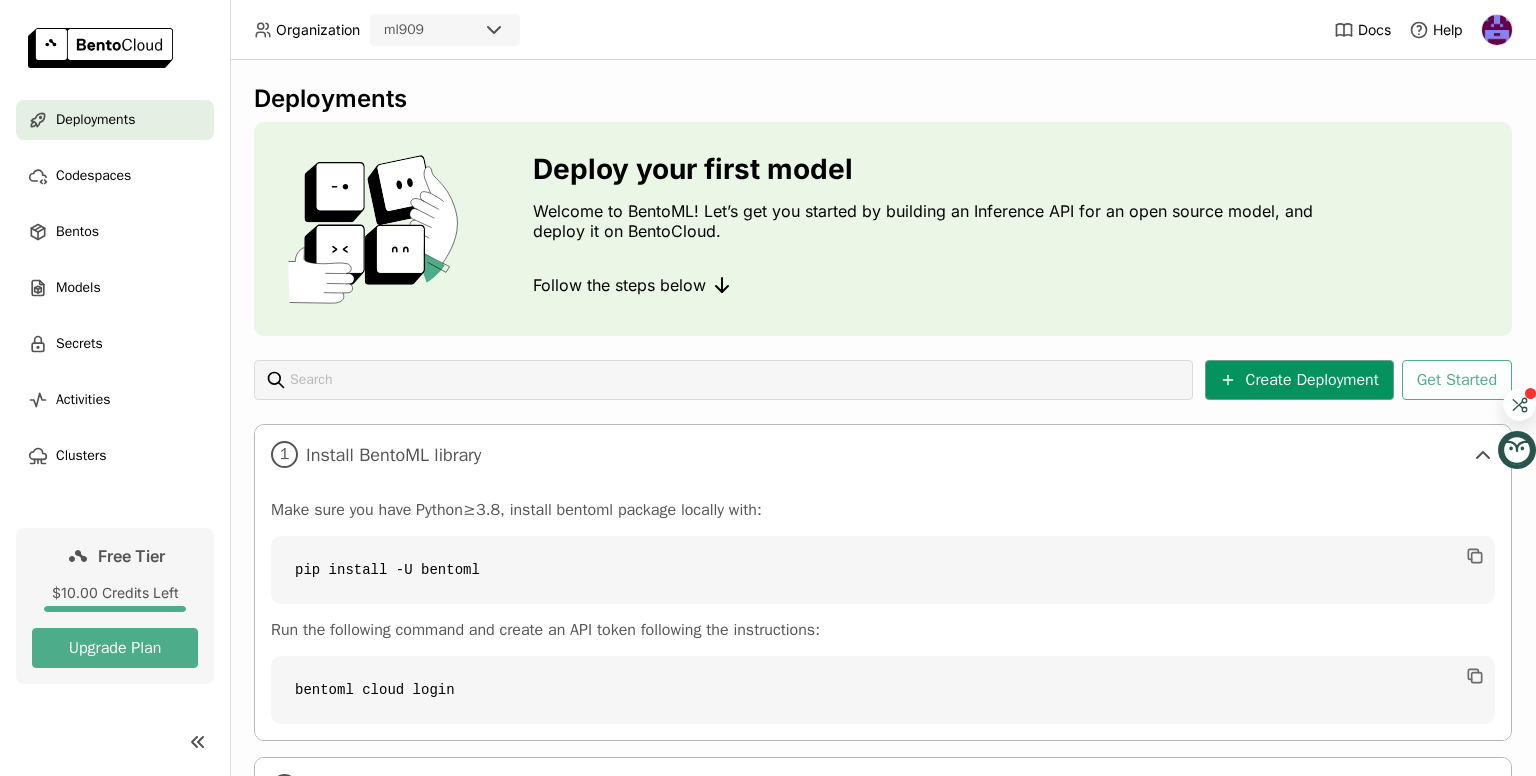 click on "Create Deployment" at bounding box center [1299, 380] 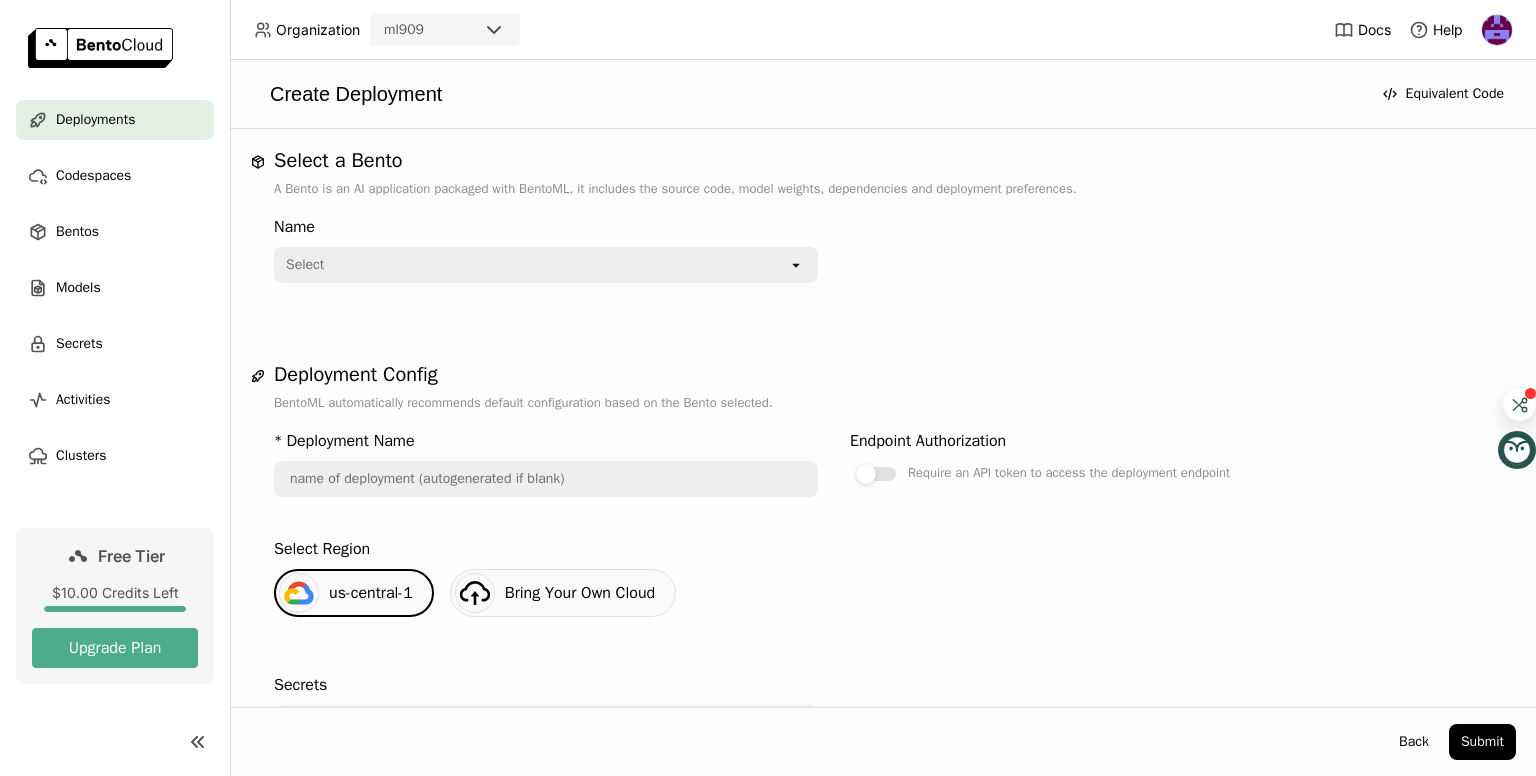 click on "open" 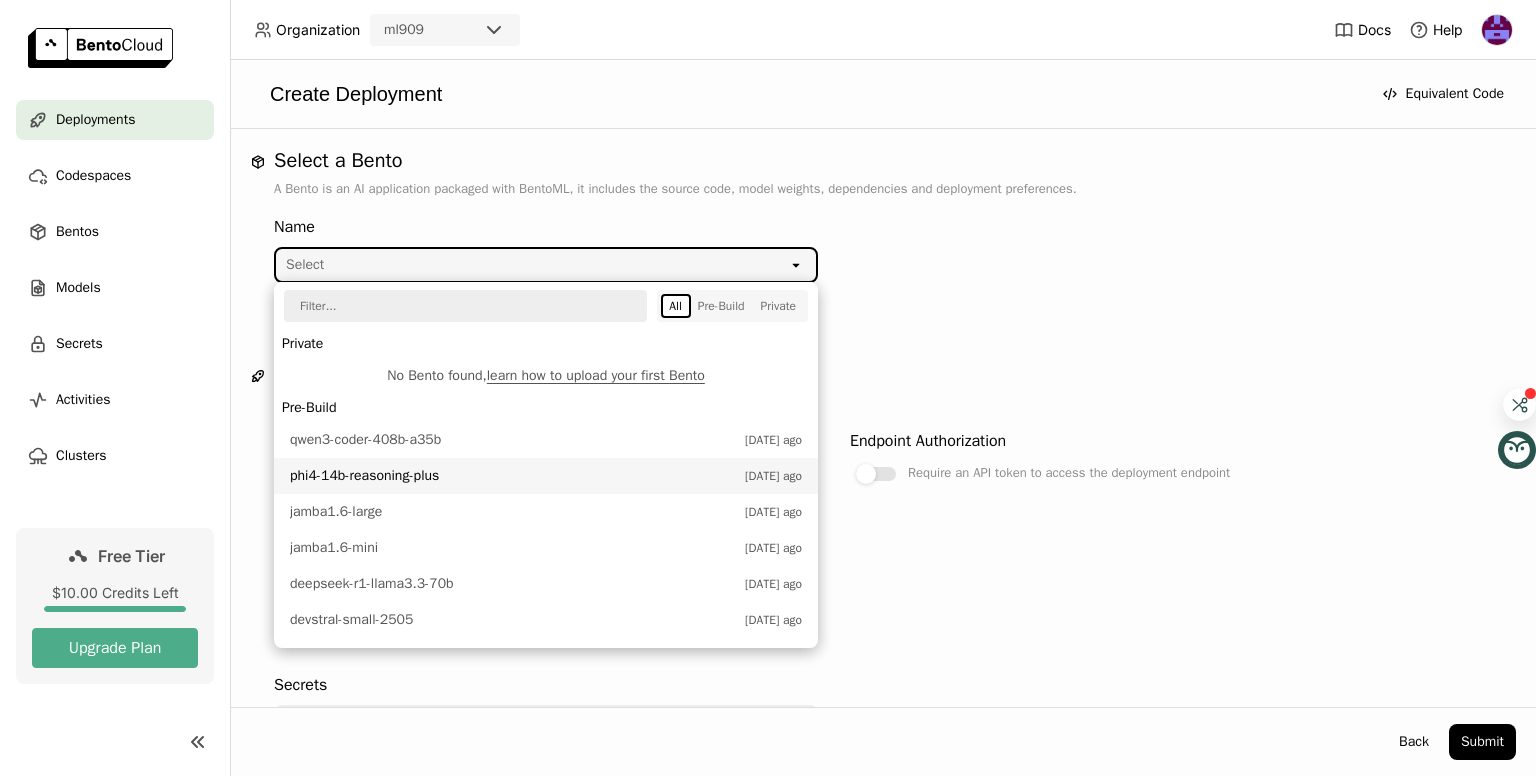 click on "Select a Bento A Bento is an AI application packaged with BentoML, it includes the source code, model weights, dependencies and deployment preferences. Name Select open Deployment Config BentoML automatically recommends default configuration based on the Bento selected. * Deployment Name Endpoint Authorization Require an API token to access the deployment endpoint Select Region [REGION] Bring Your Own Cloud Secrets Select Mount secrets to the image building and deployment containers as either environment variables or files. Environment Variables Plus Add" at bounding box center (883, 547) 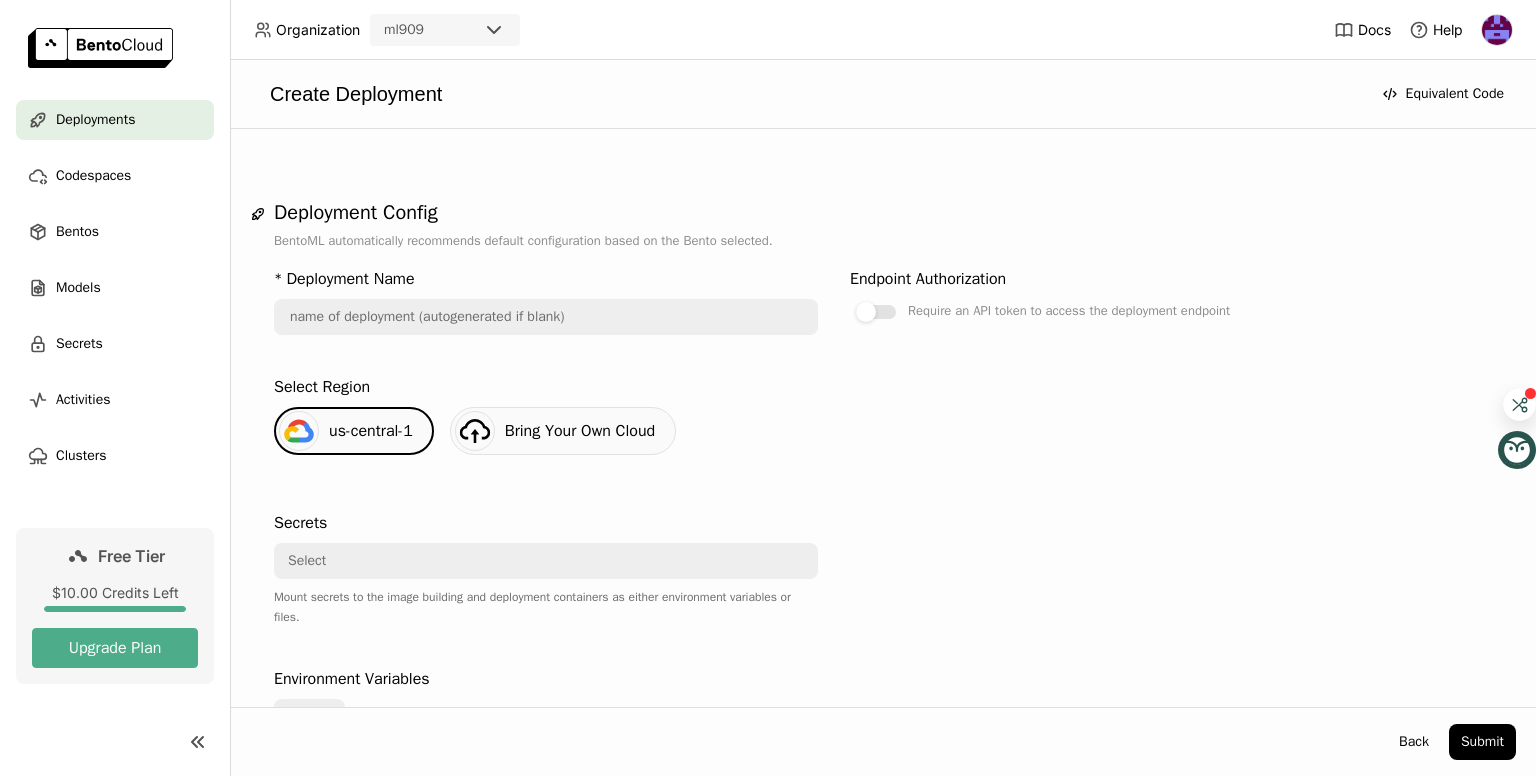 scroll, scrollTop: 164, scrollLeft: 0, axis: vertical 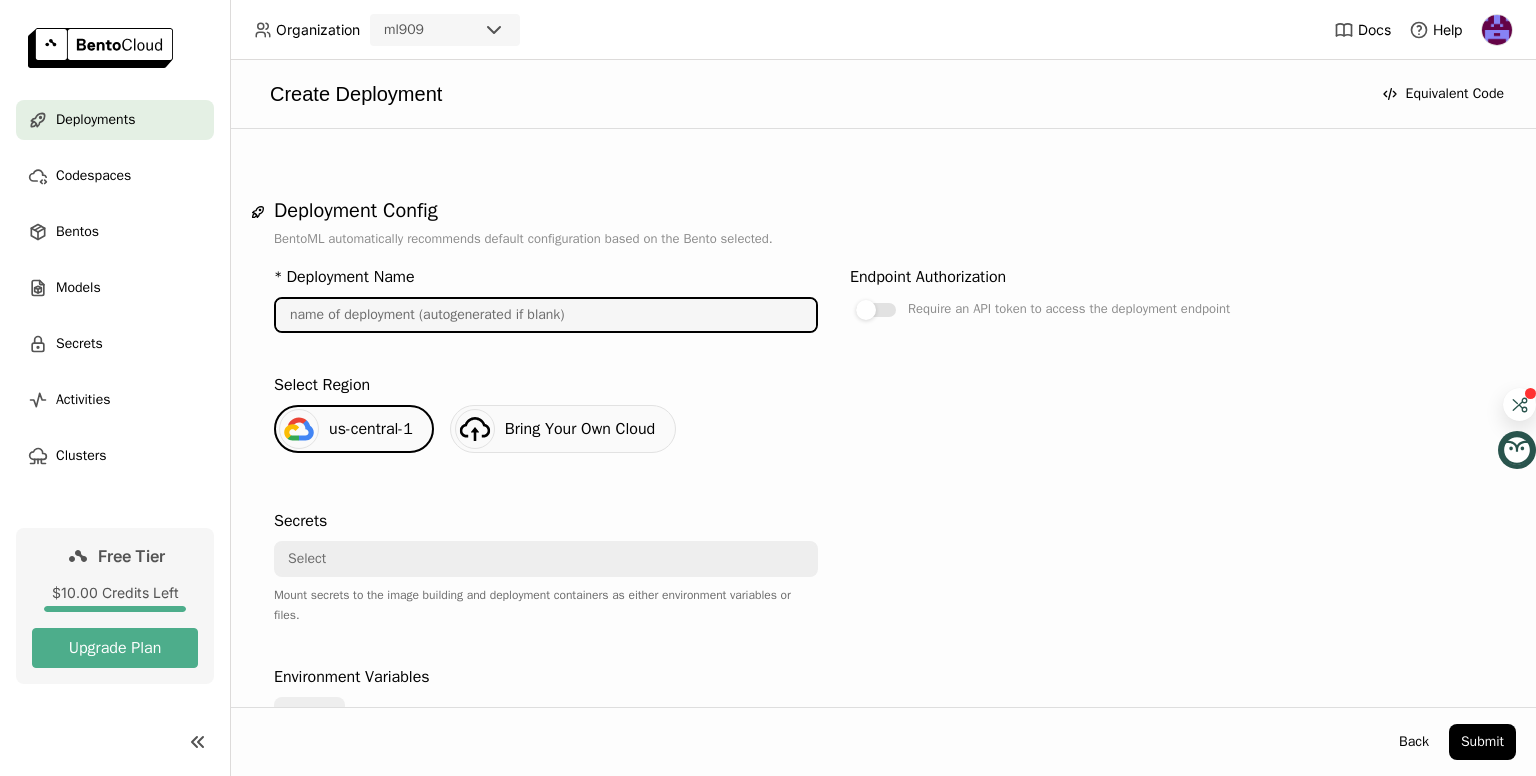 click at bounding box center (546, 315) 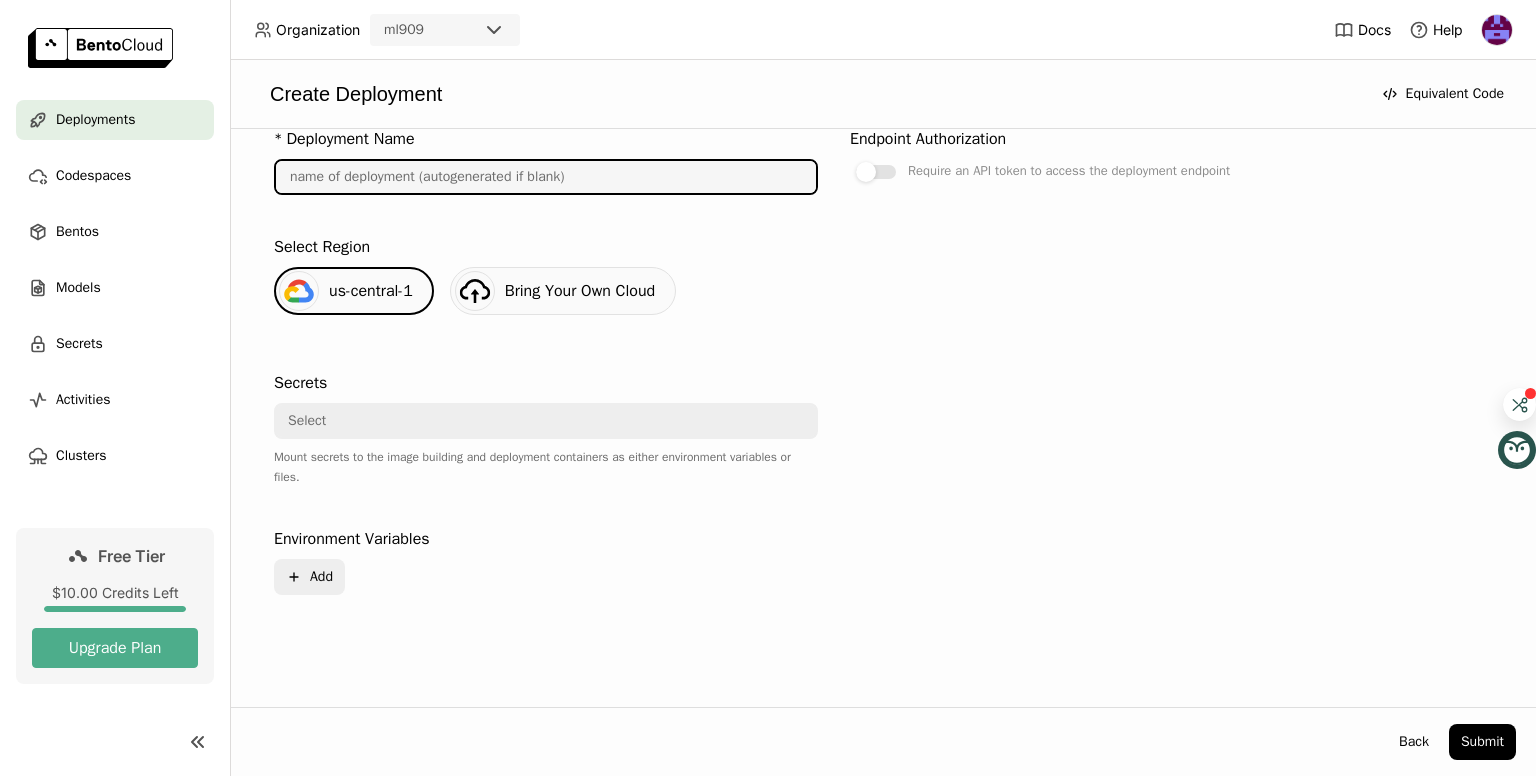scroll, scrollTop: 303, scrollLeft: 0, axis: vertical 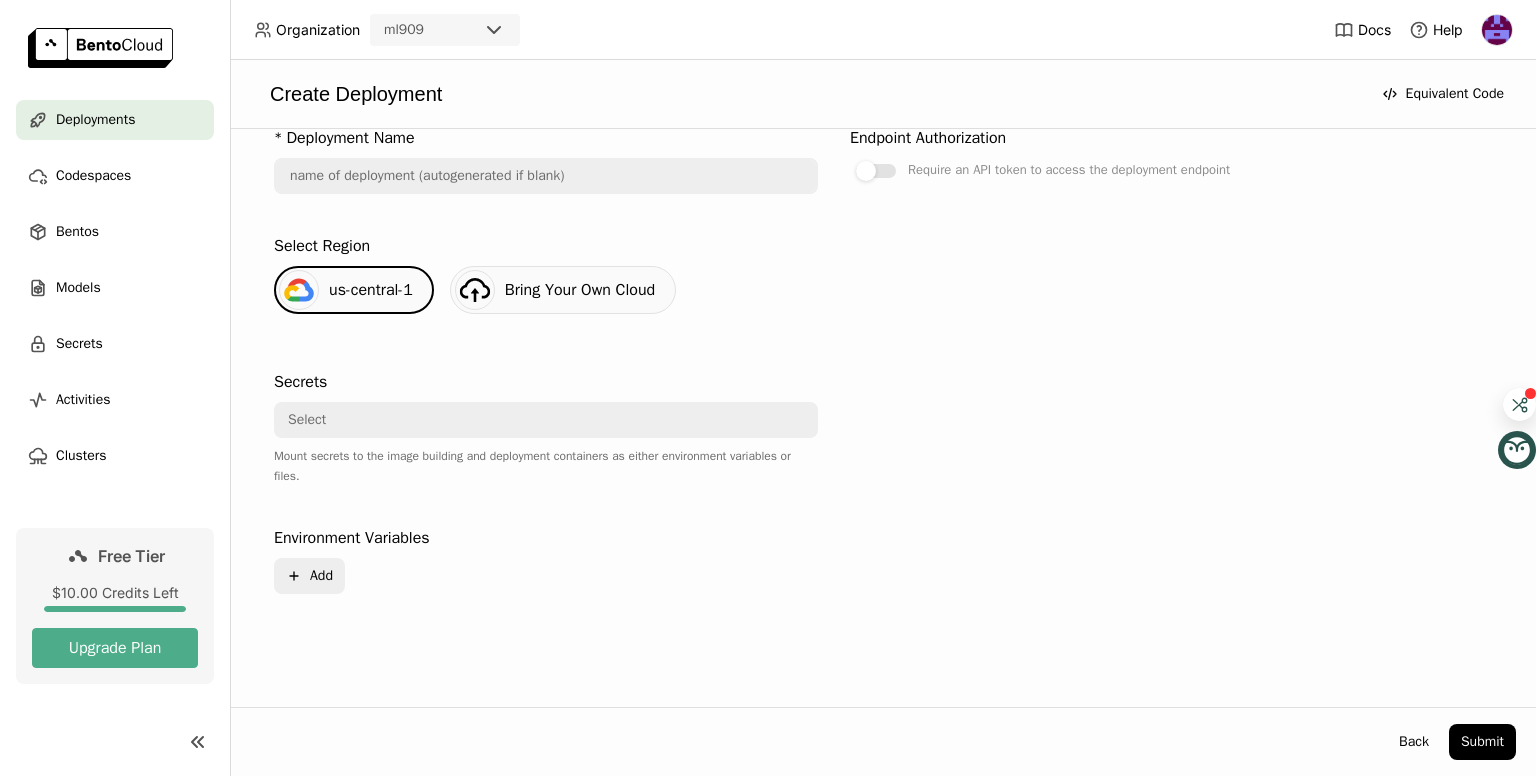 click on "Bring Your Own Cloud" at bounding box center [580, 290] 